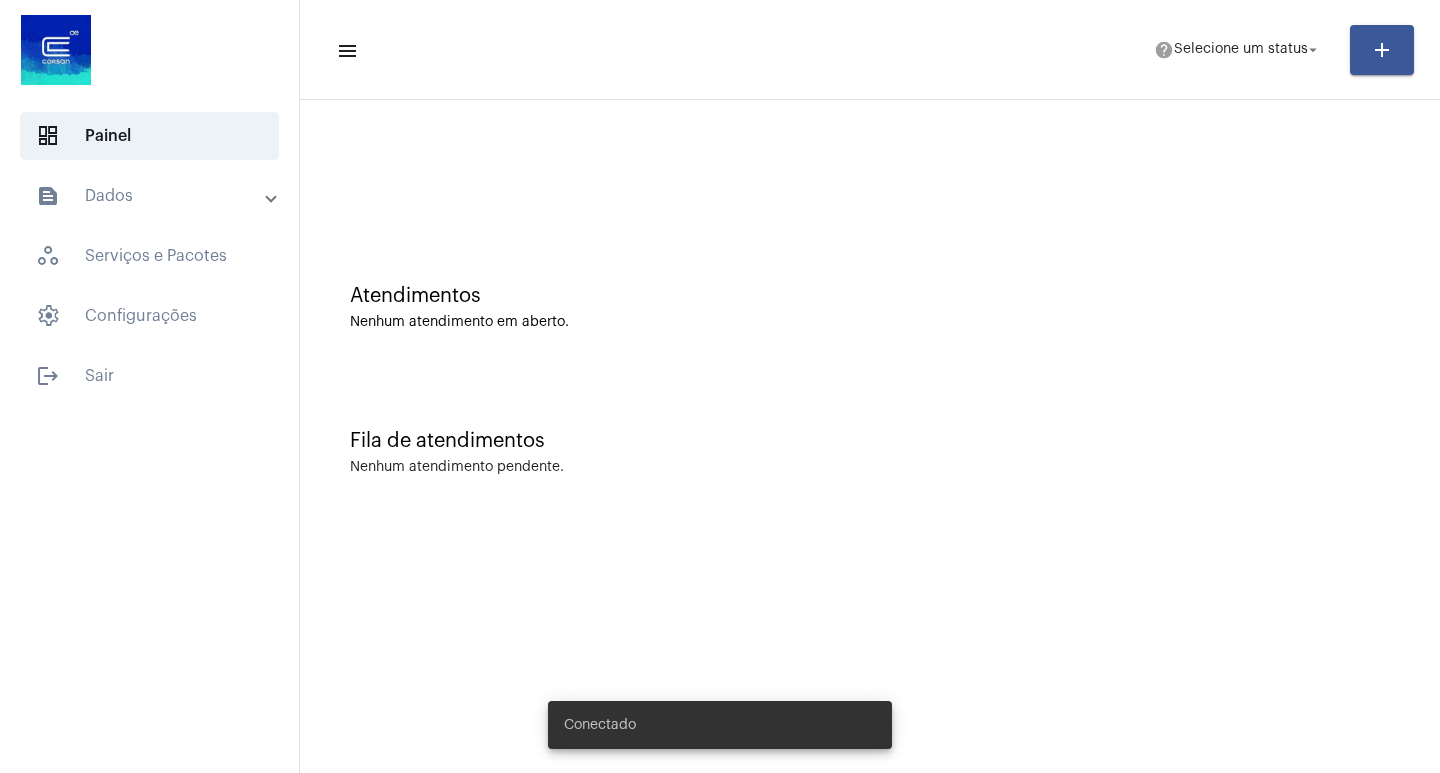 scroll, scrollTop: 0, scrollLeft: 0, axis: both 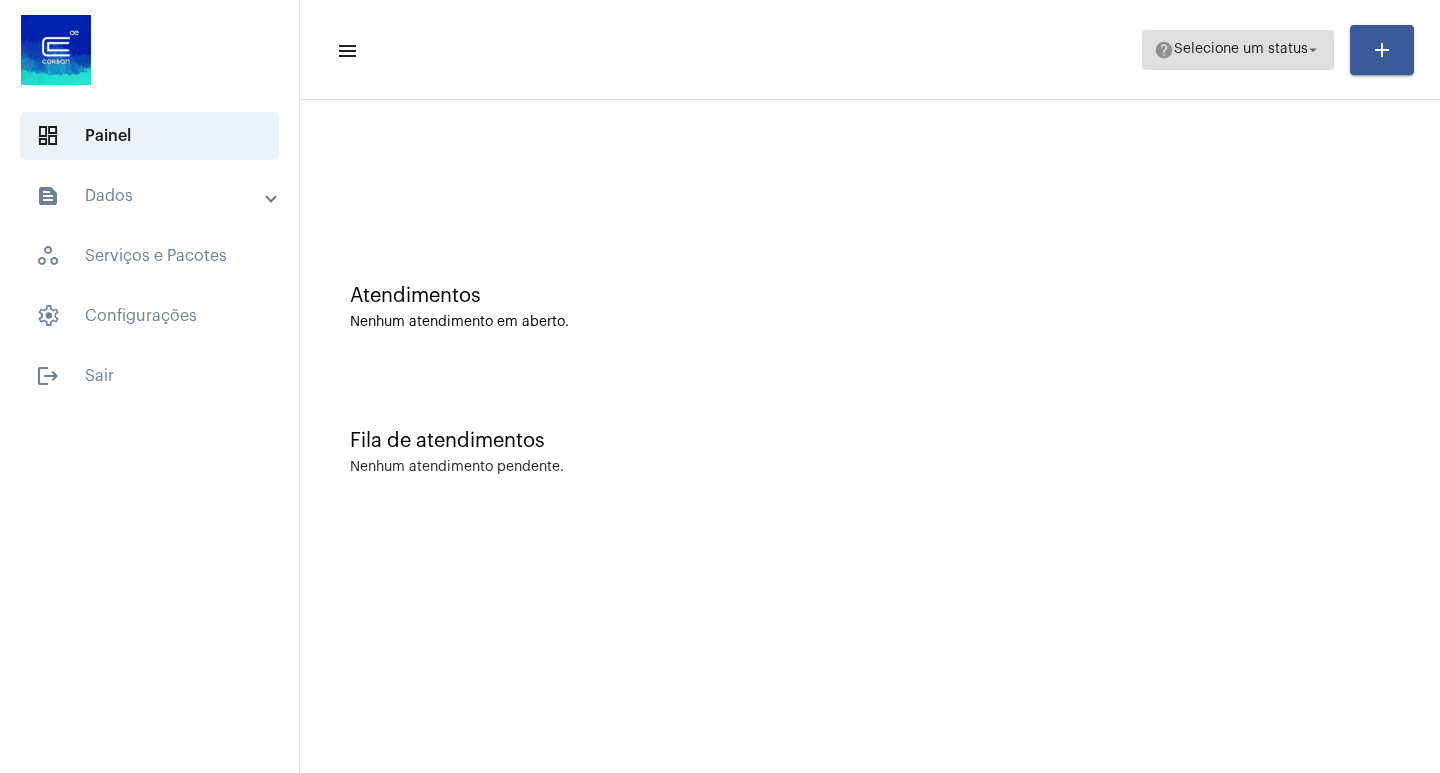 click on "Selecione um status" 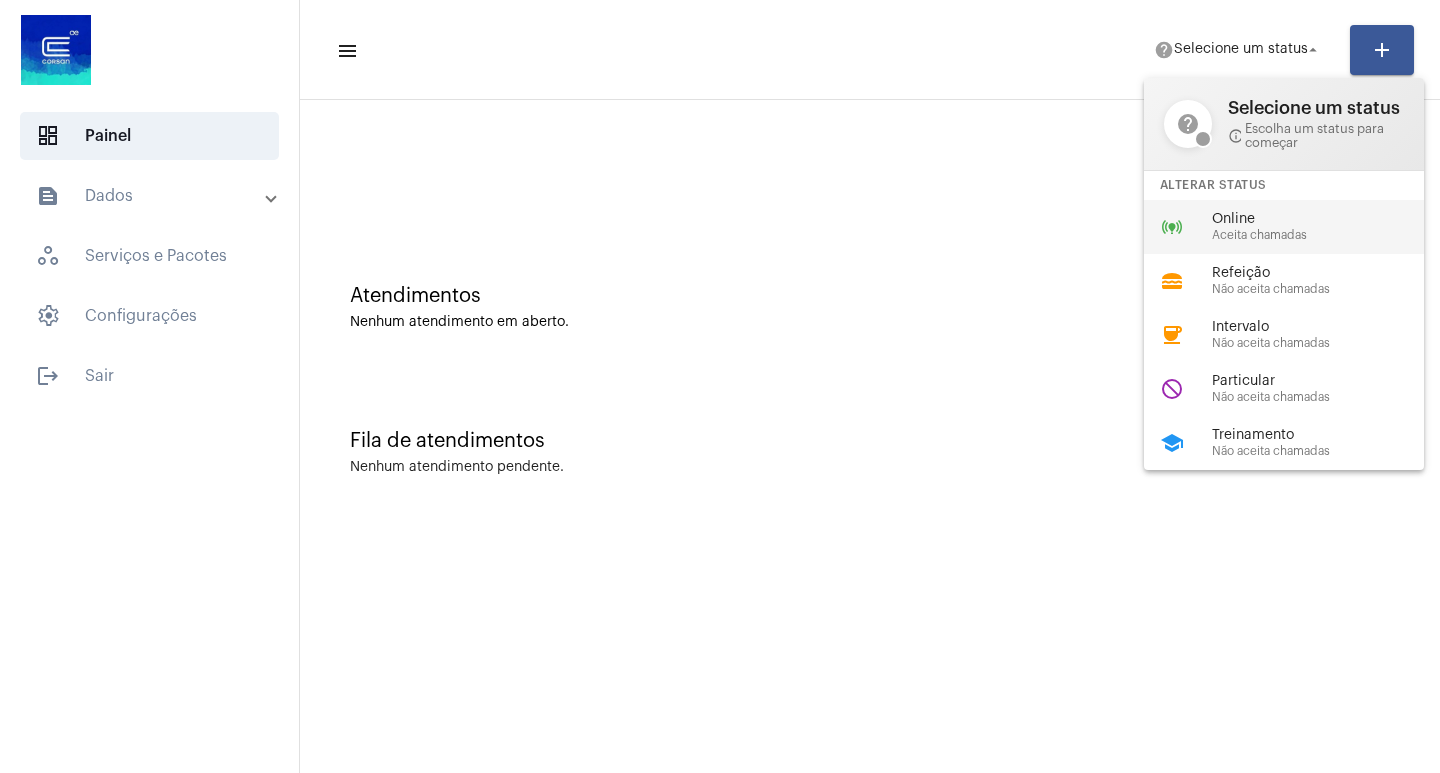 click on "online_prediction  Online Aceita chamadas" at bounding box center [1300, 227] 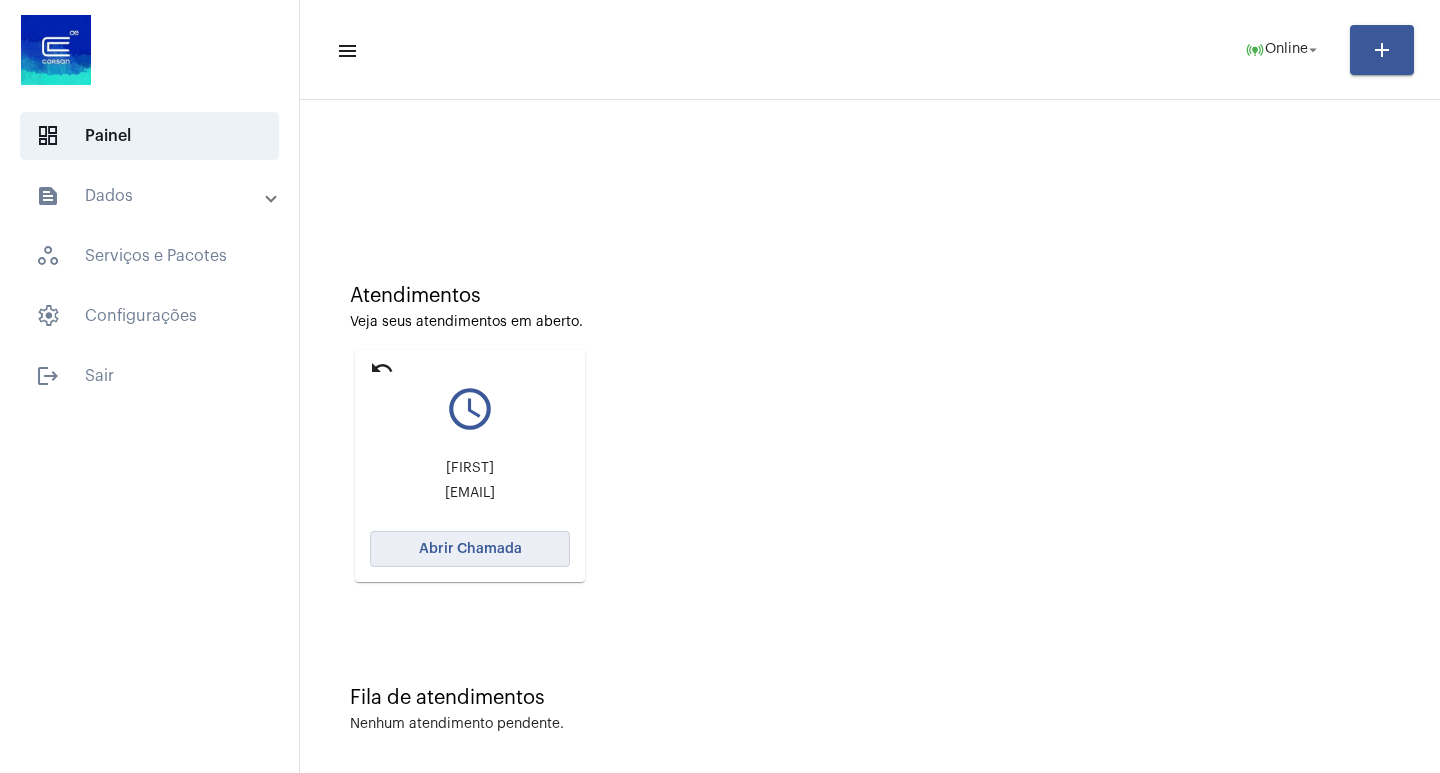 click on "Abrir Chamada" 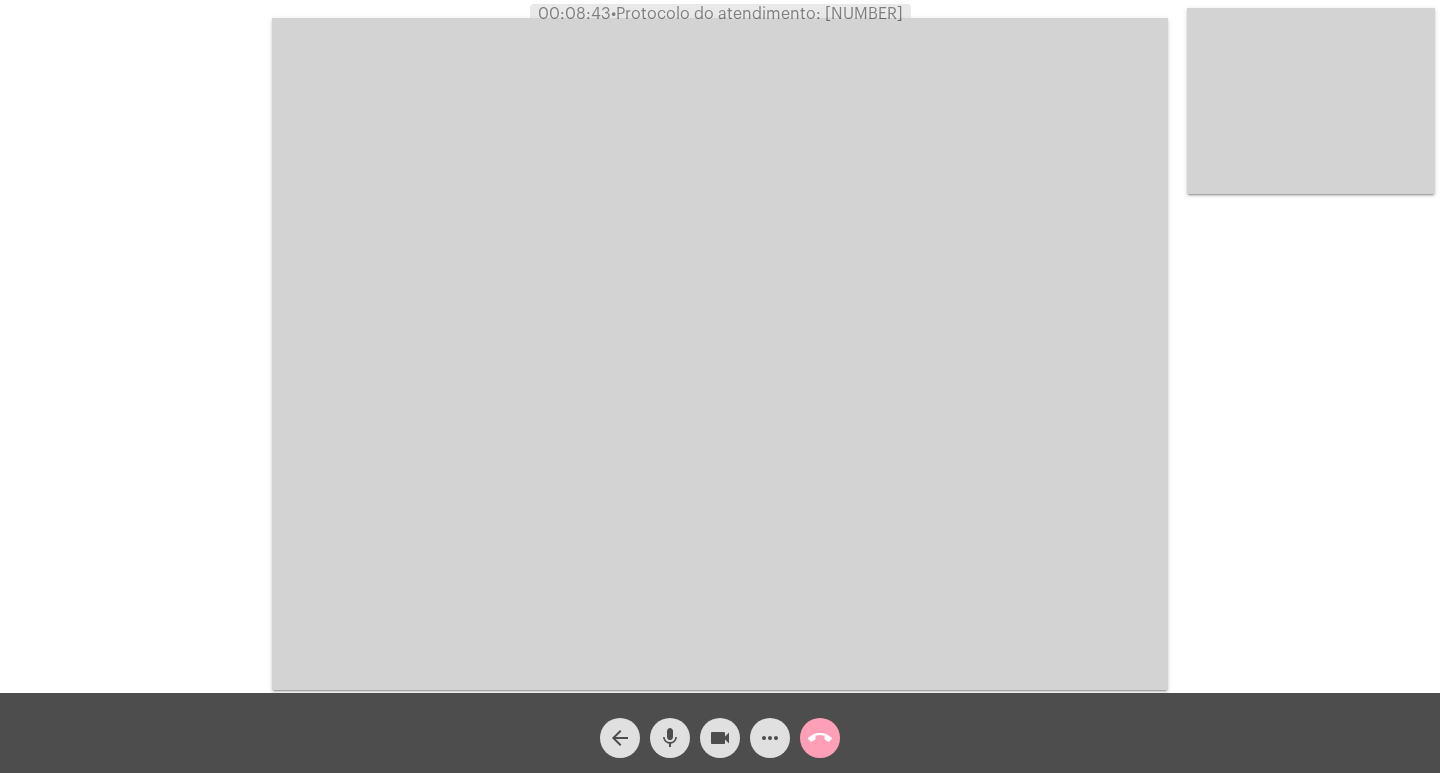 click on "call_end" 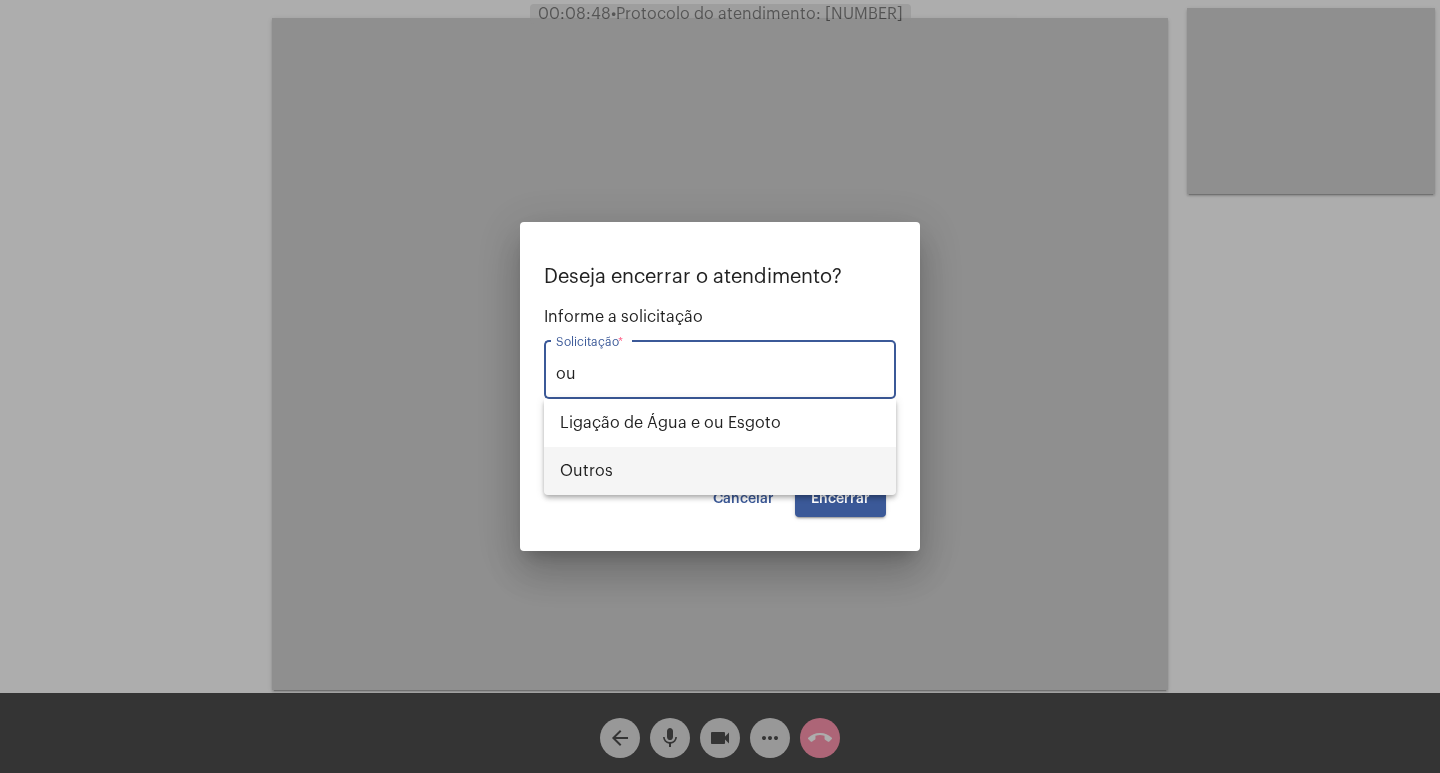 click on "Outros" at bounding box center [720, 471] 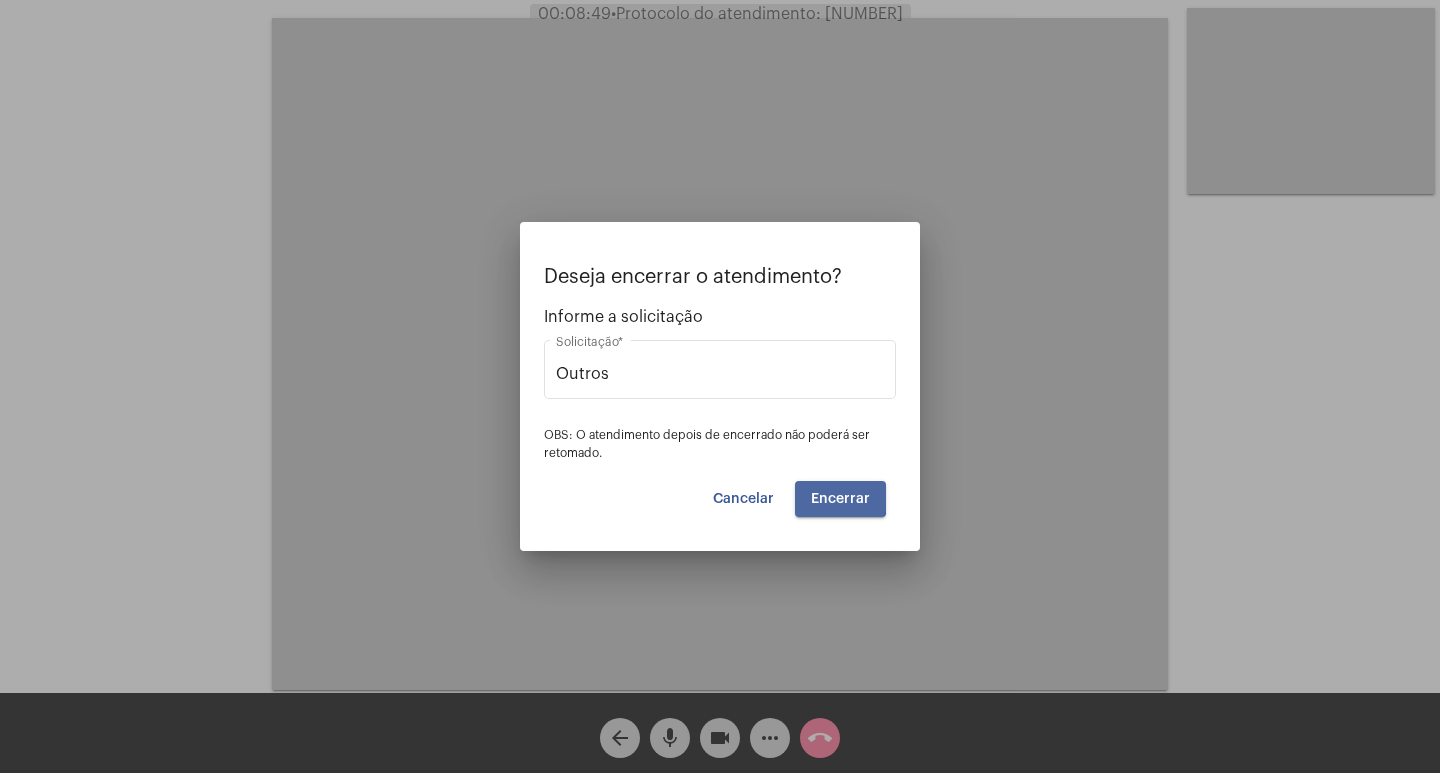 click on "Encerrar" at bounding box center (840, 499) 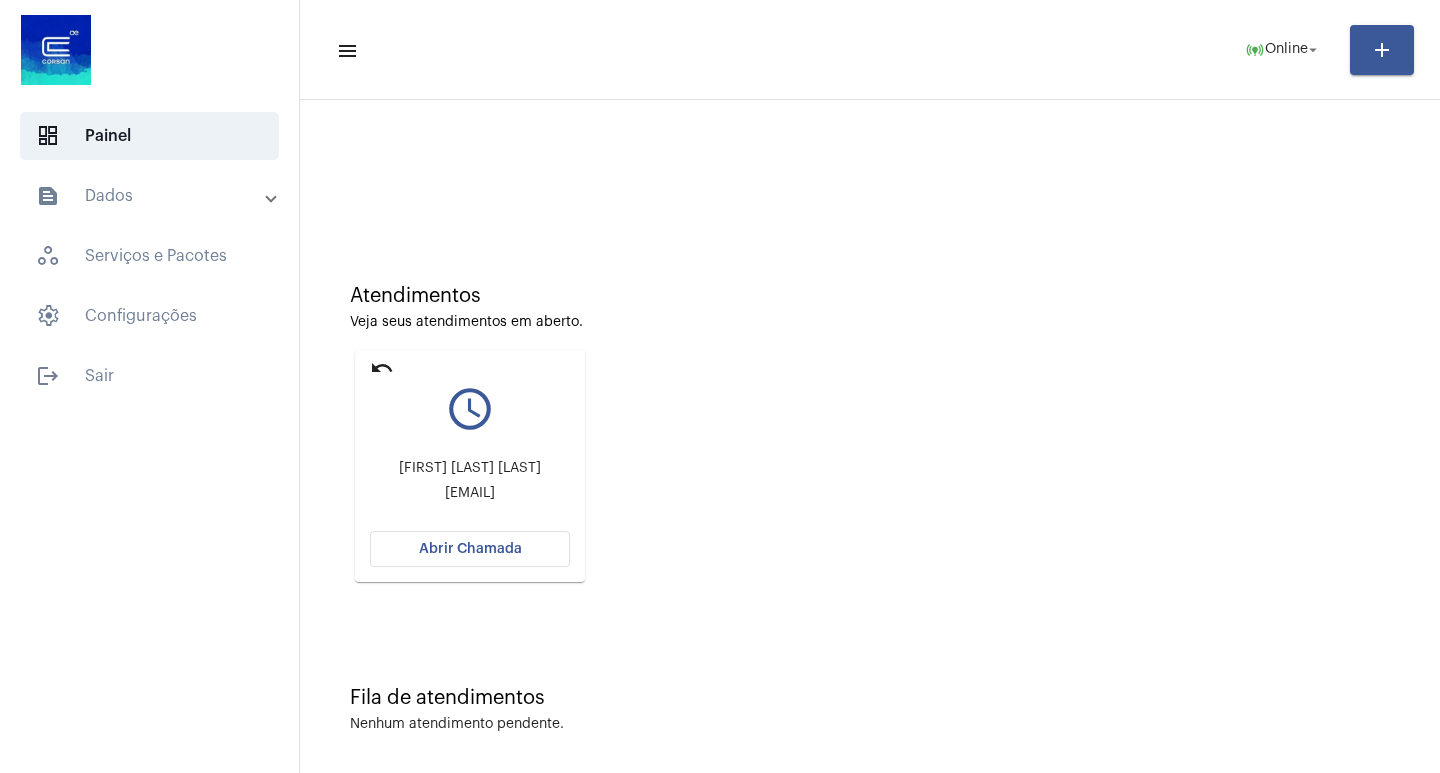 click on "Abrir Chamada" 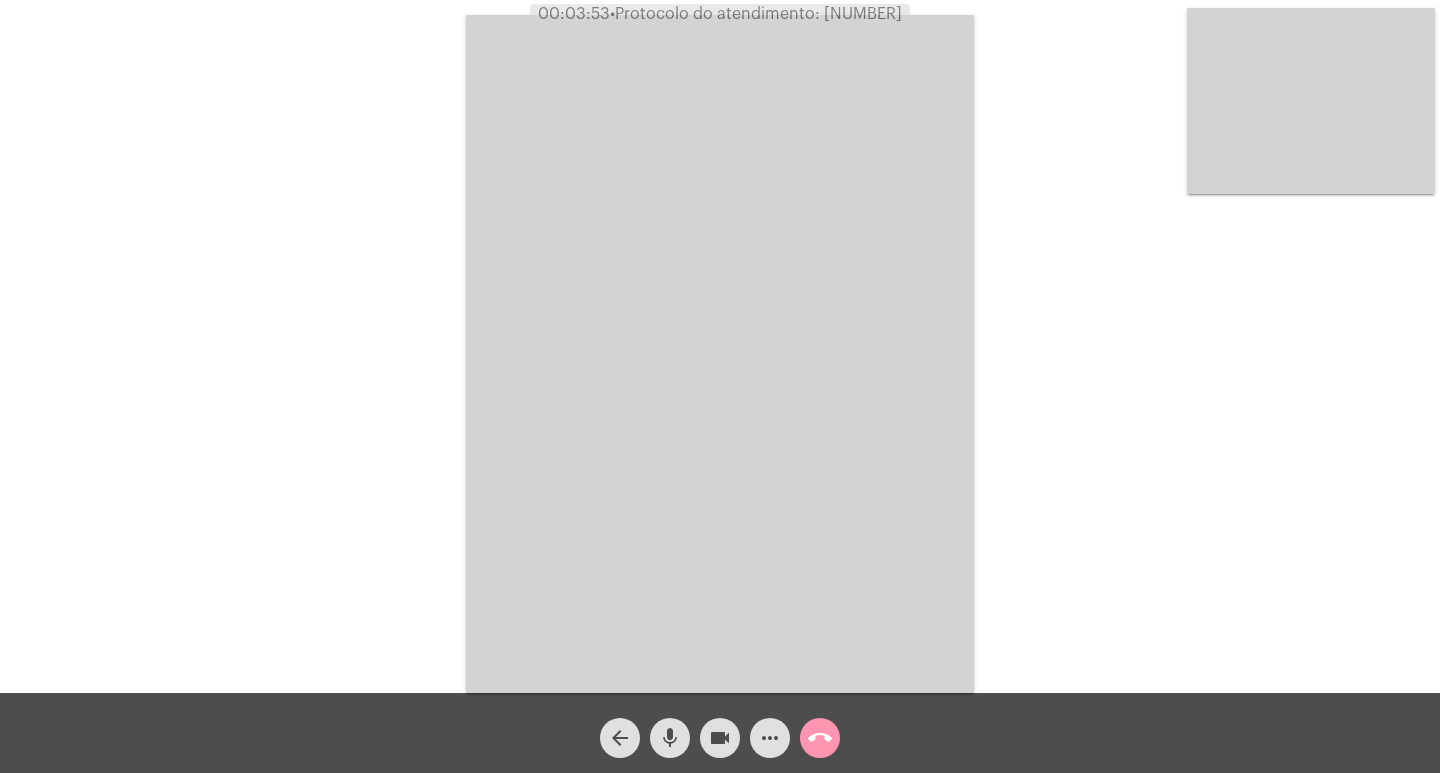 click on "mic" 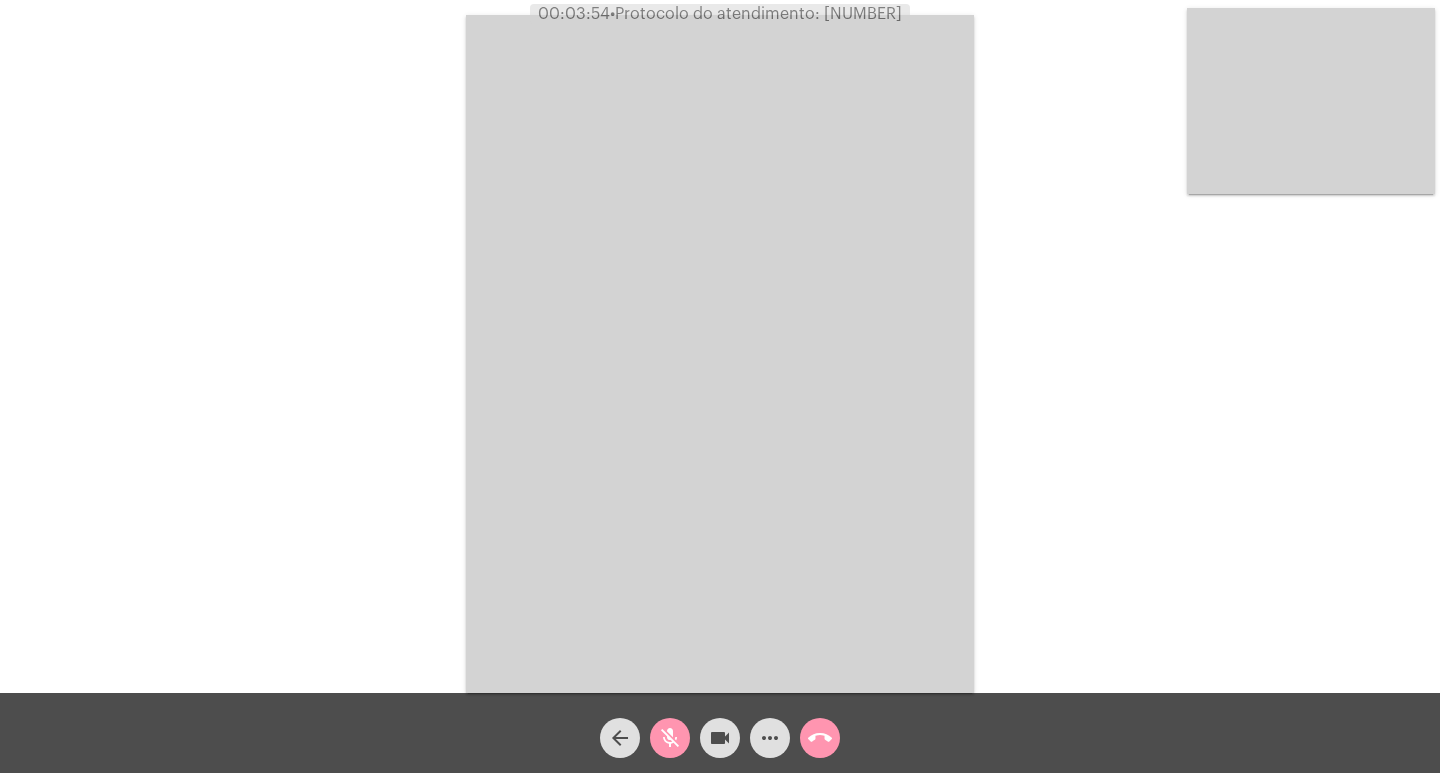 click on "videocam" 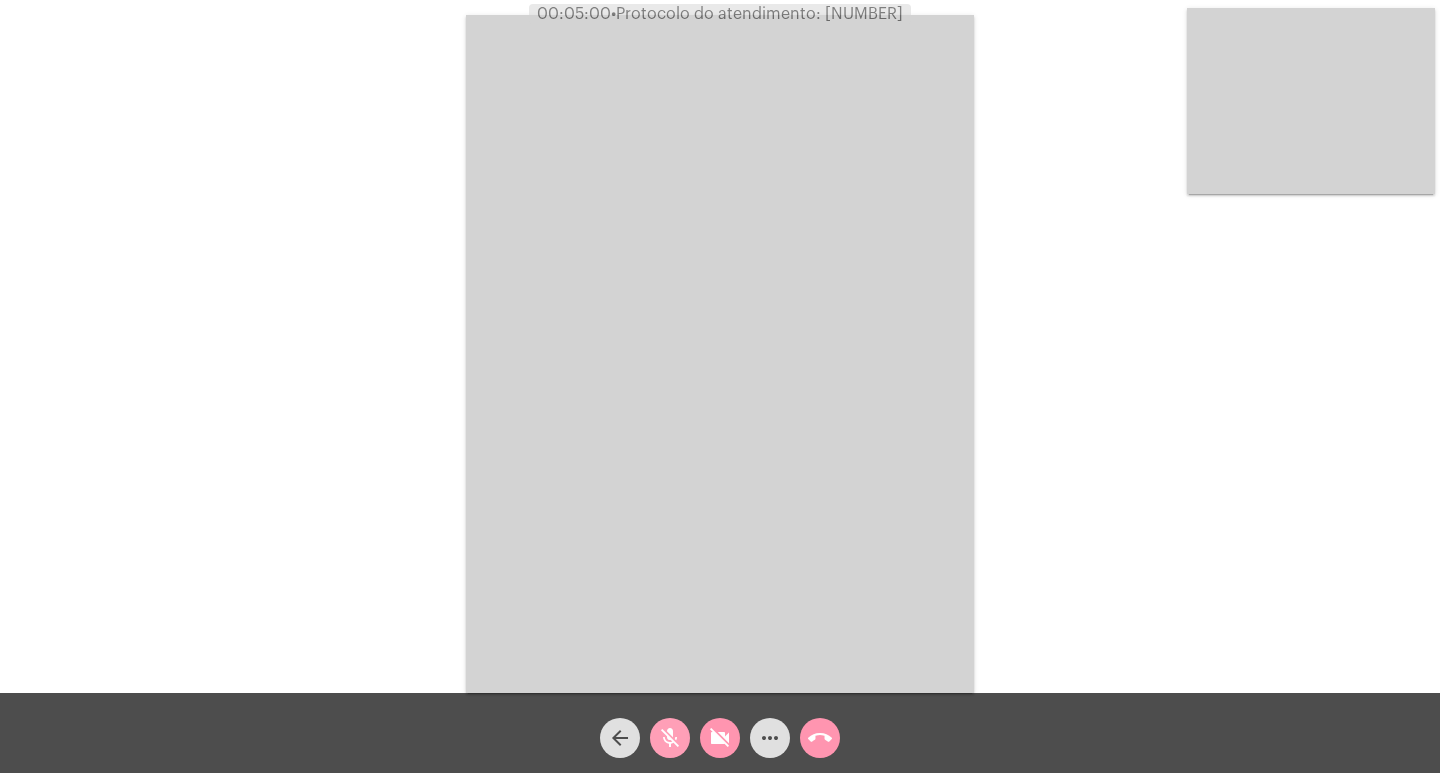 click on "mic_off" 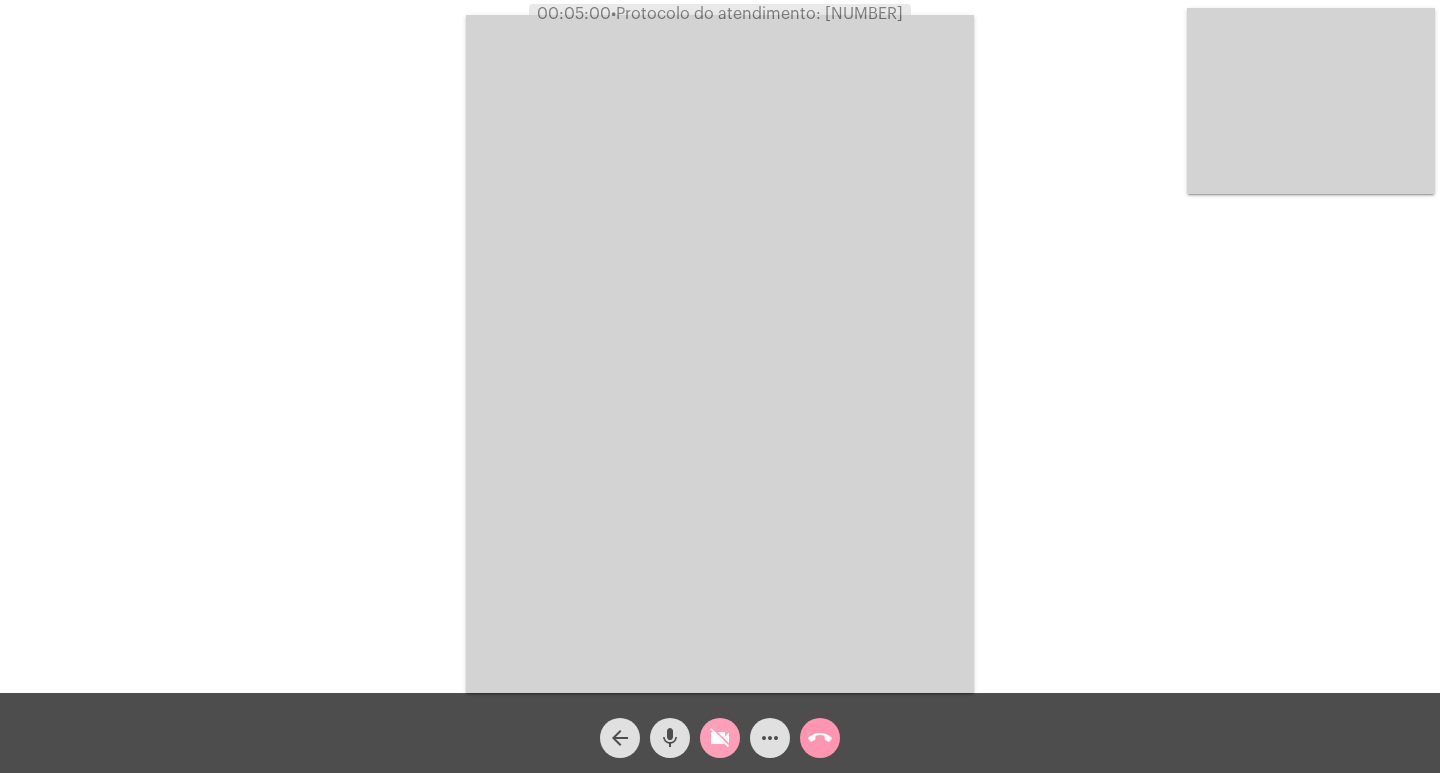 click on "videocam_off" 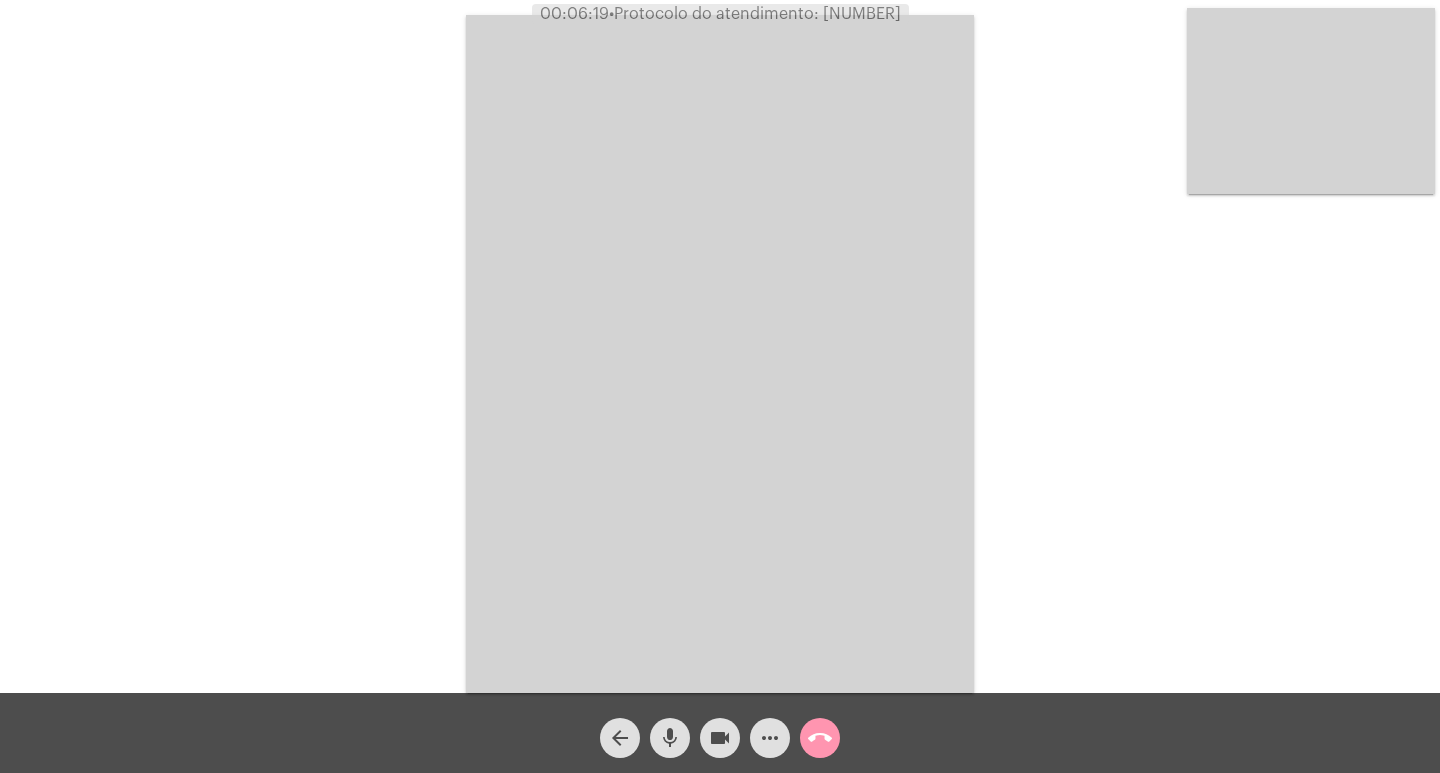 click on "mic" 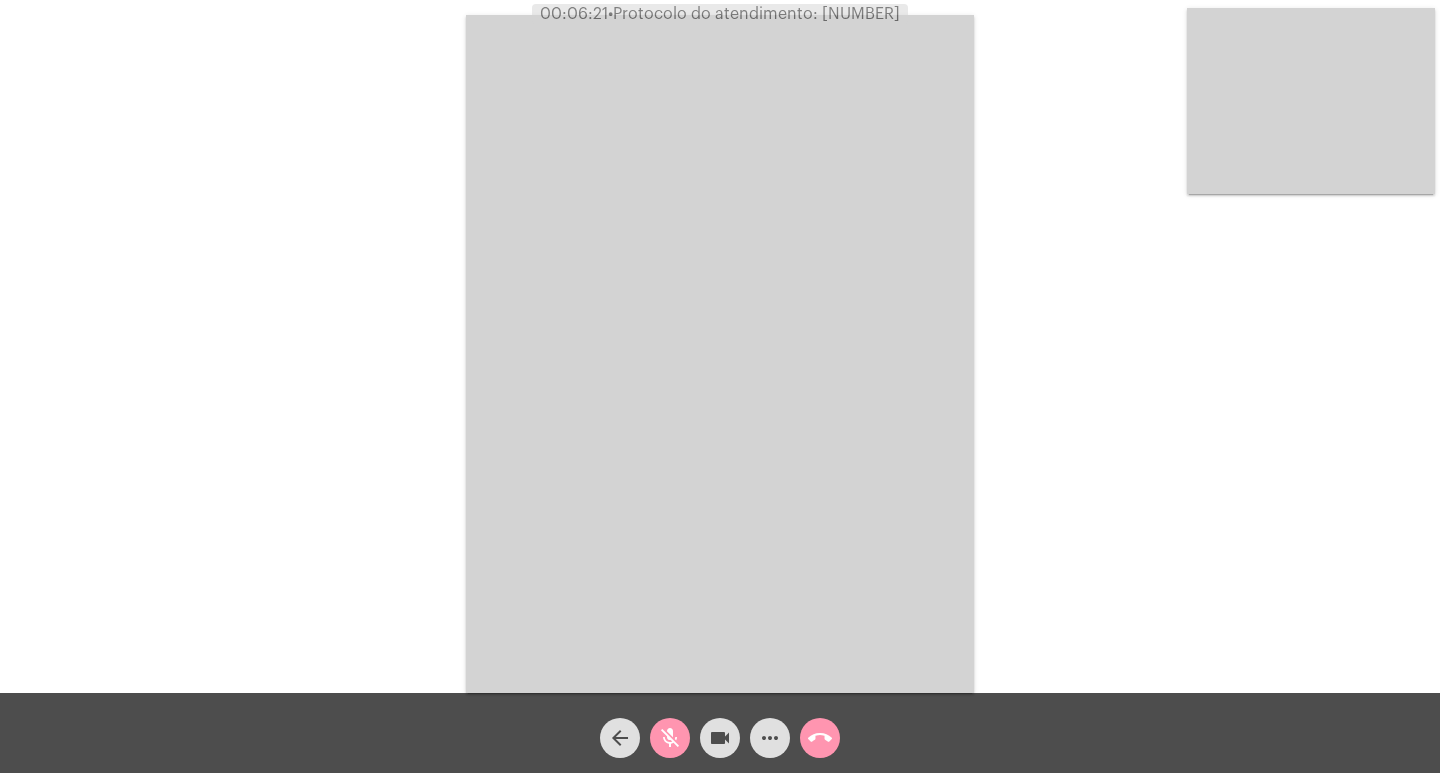 click on "videocam" 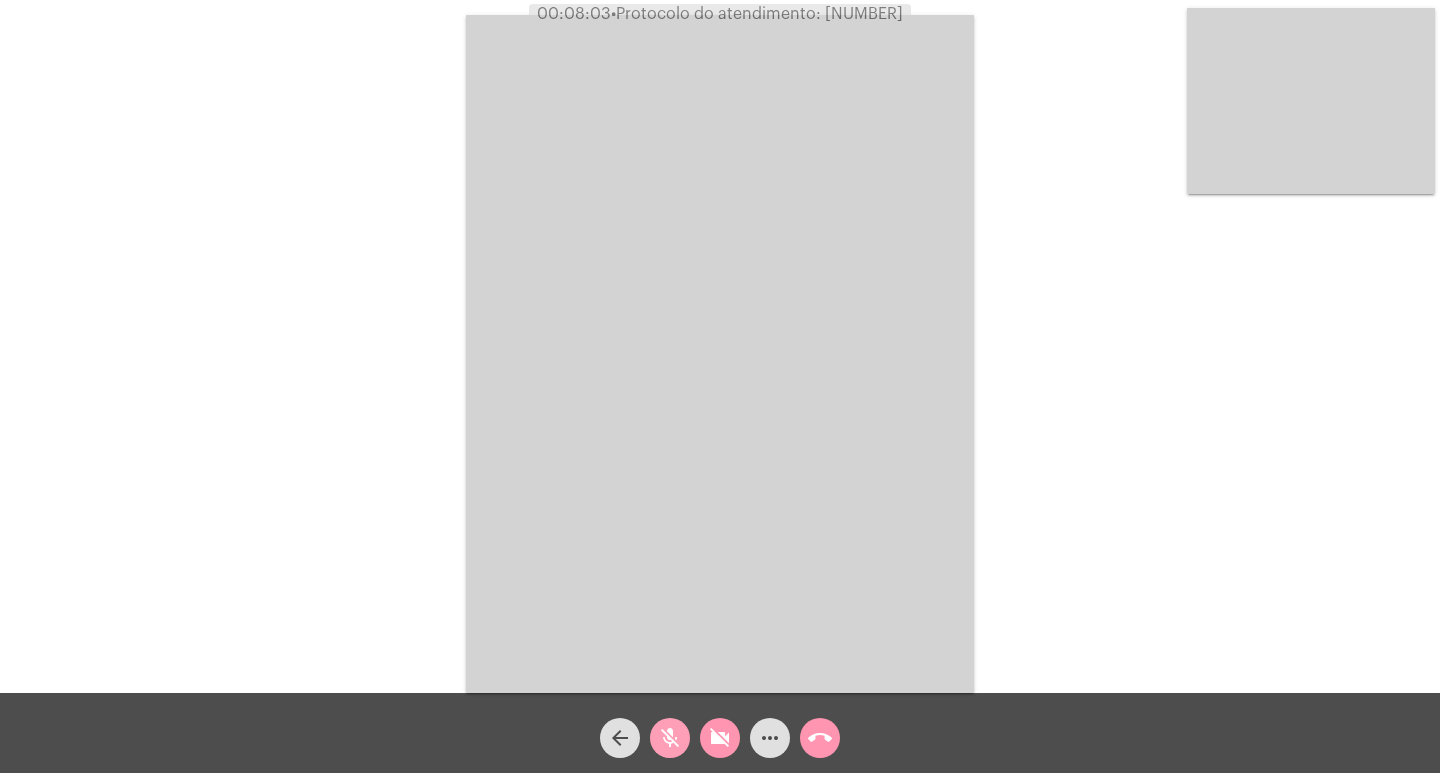 click on "mic_off" 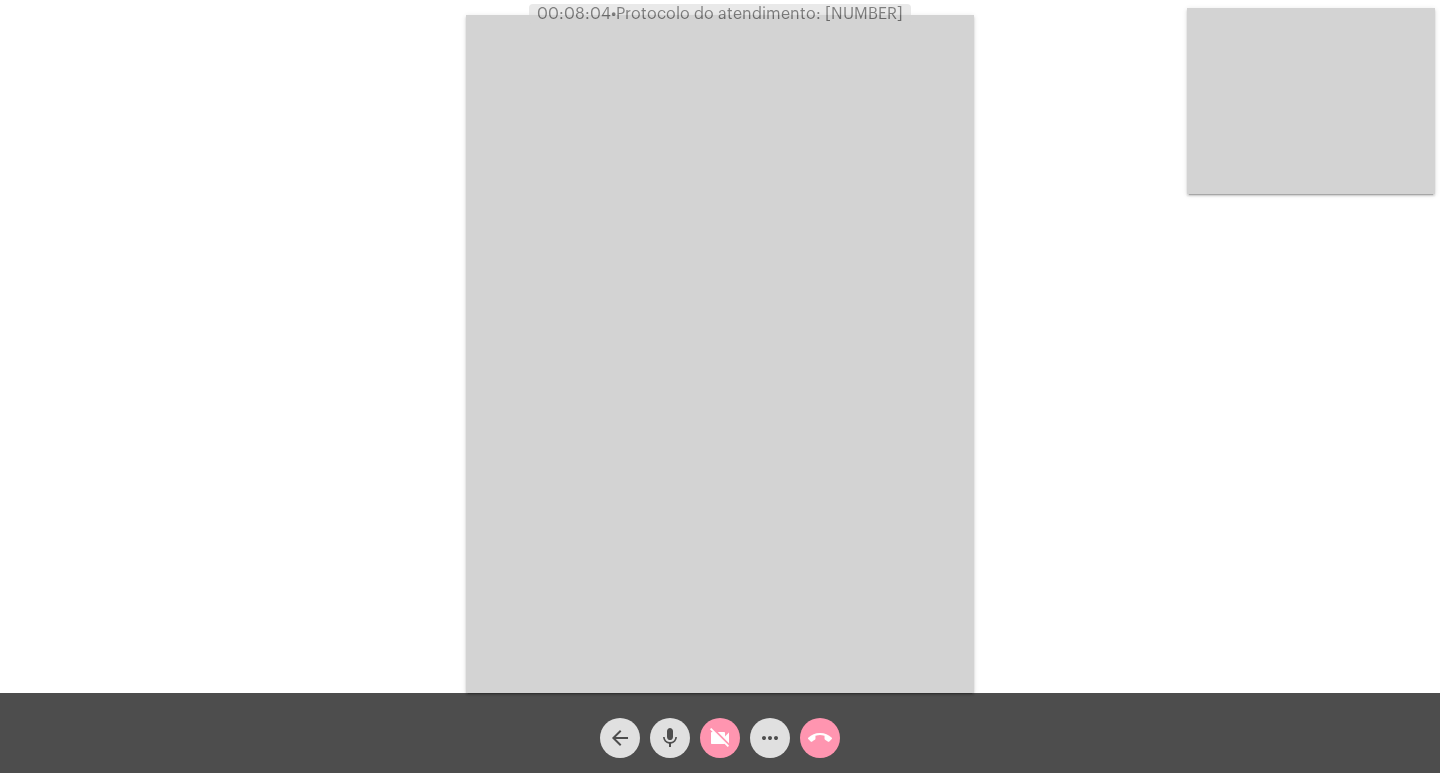 click on "videocam_off" 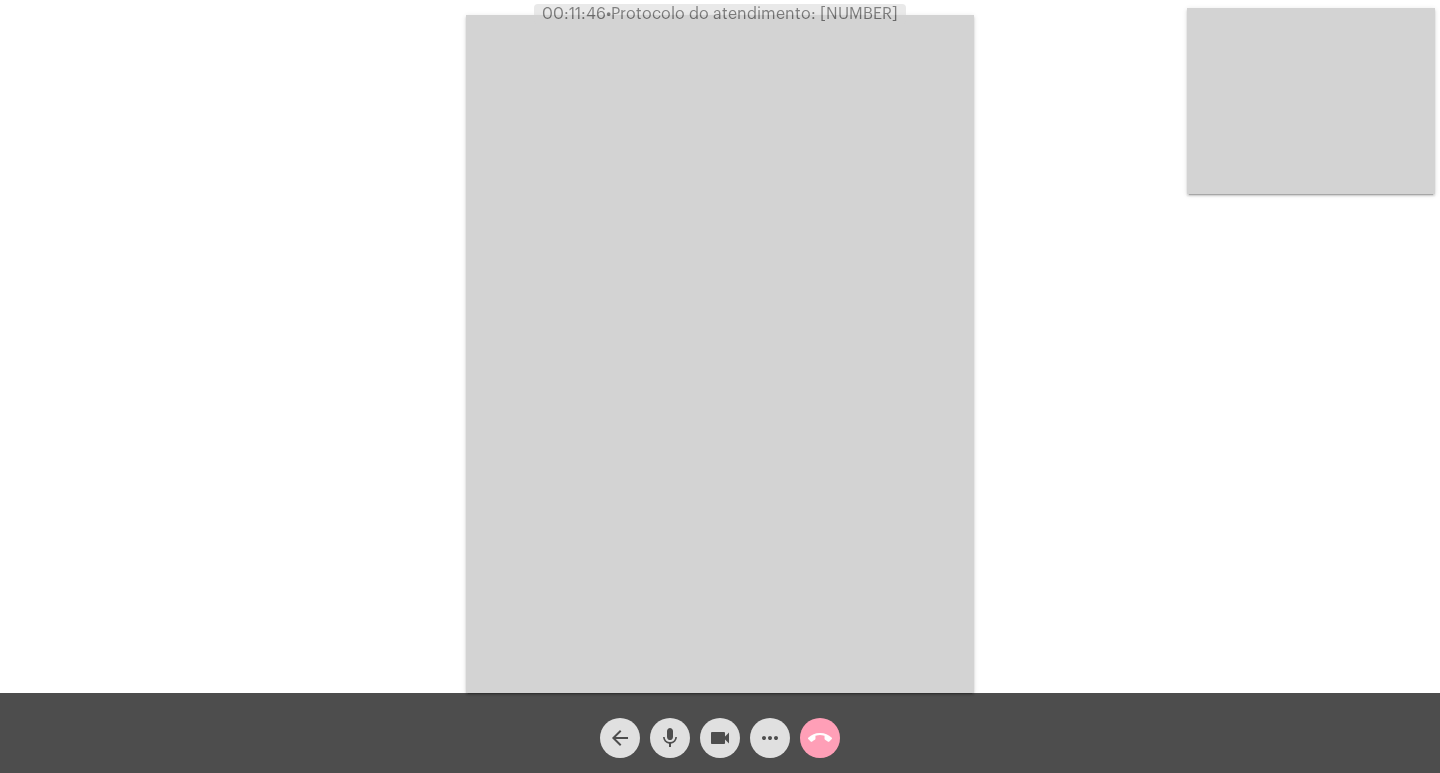 click on "call_end" 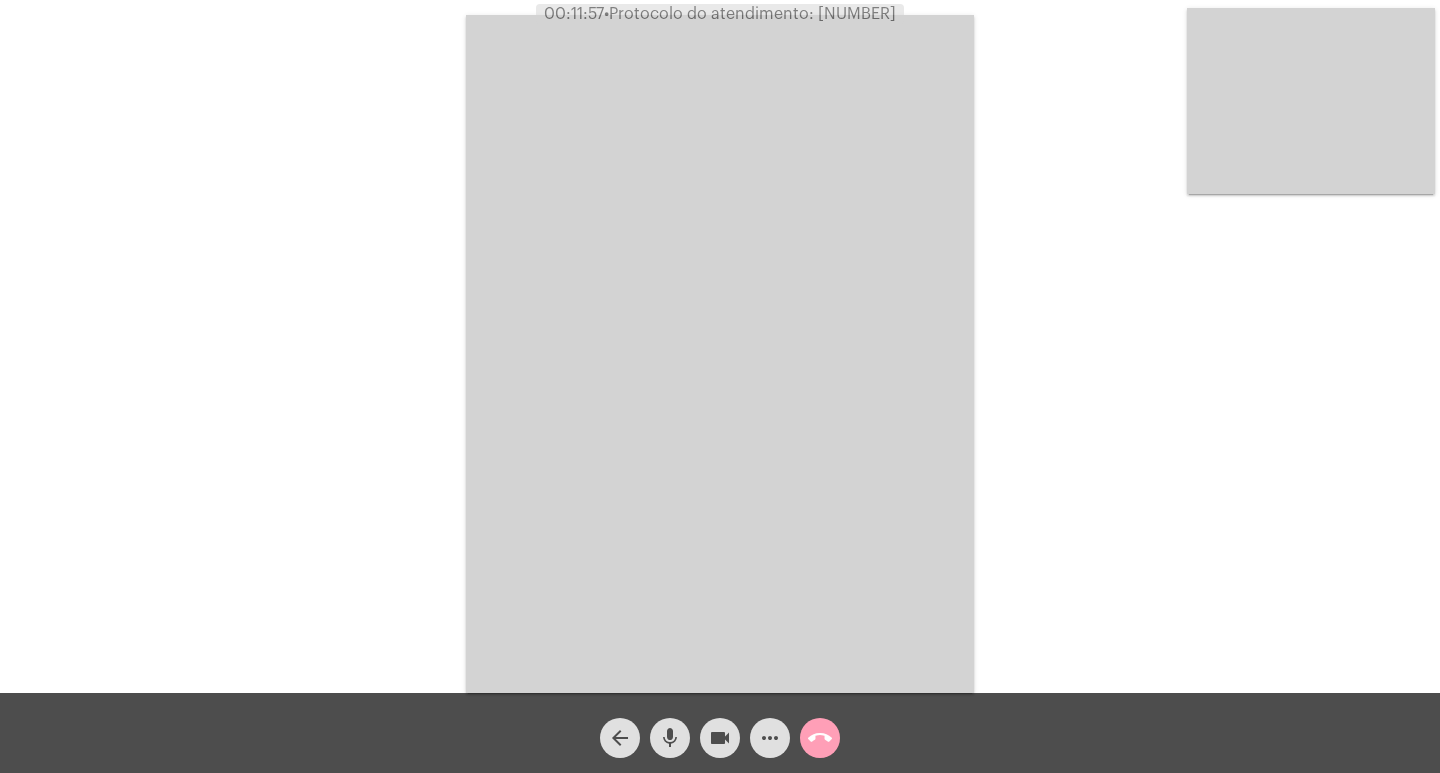 click on "call_end" 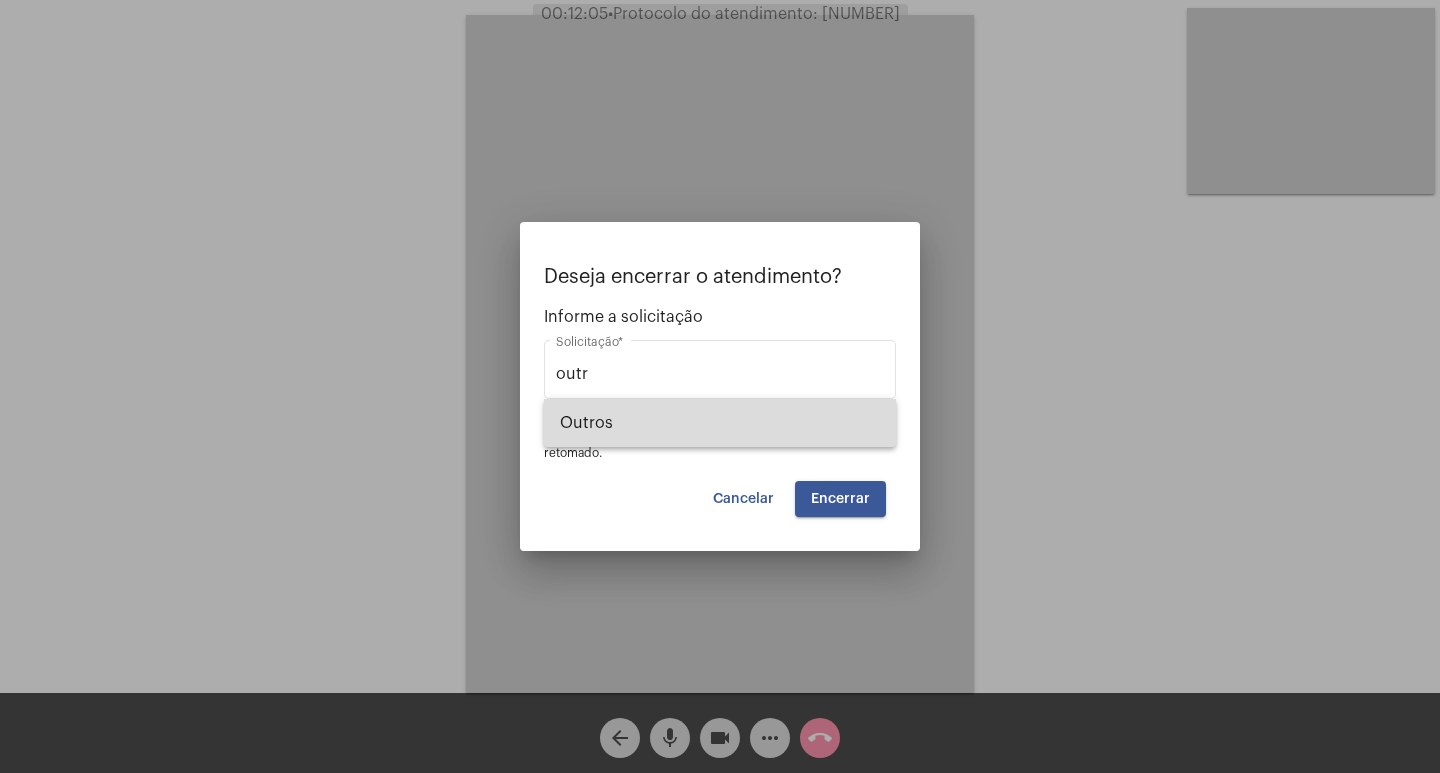 click on "Outros" at bounding box center (720, 423) 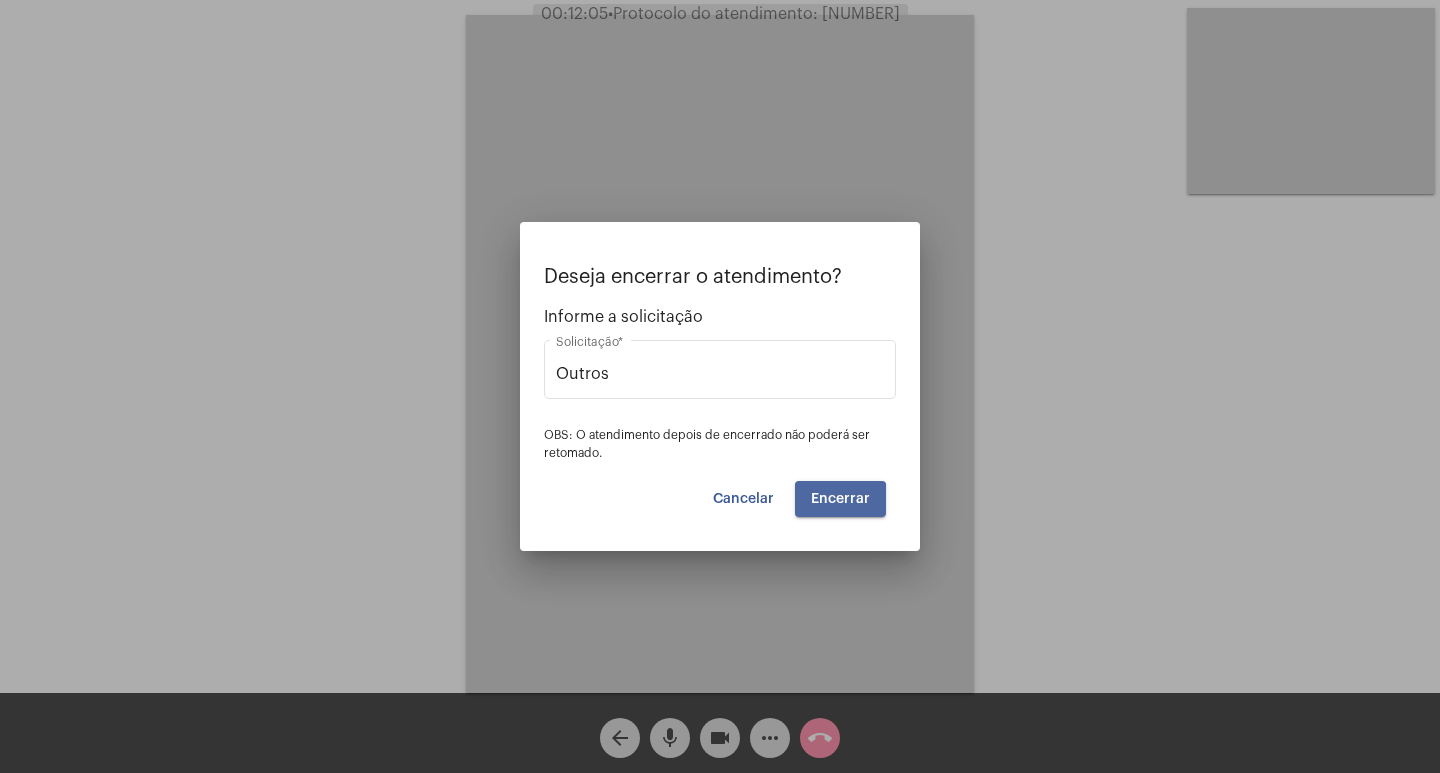 click on "Encerrar" at bounding box center [840, 499] 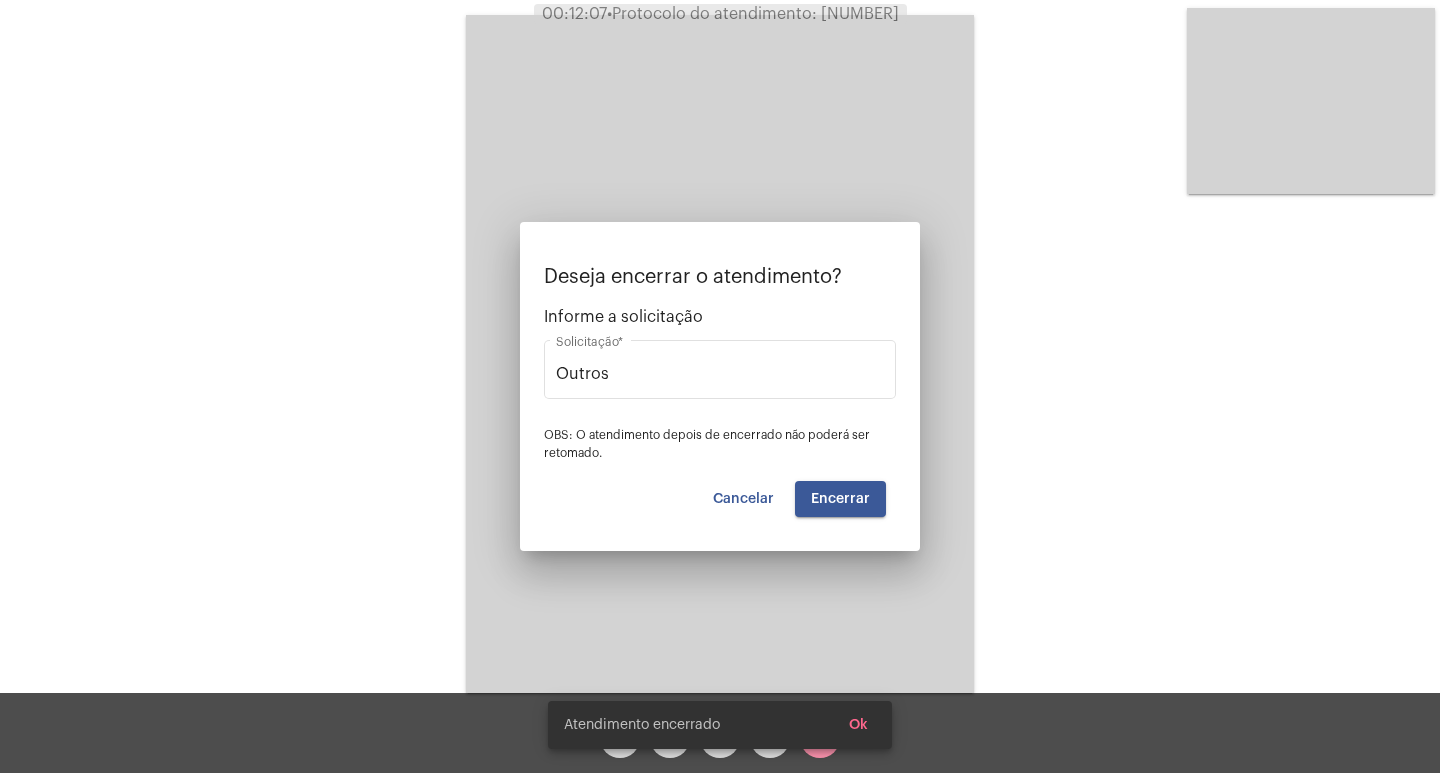 click at bounding box center (720, 354) 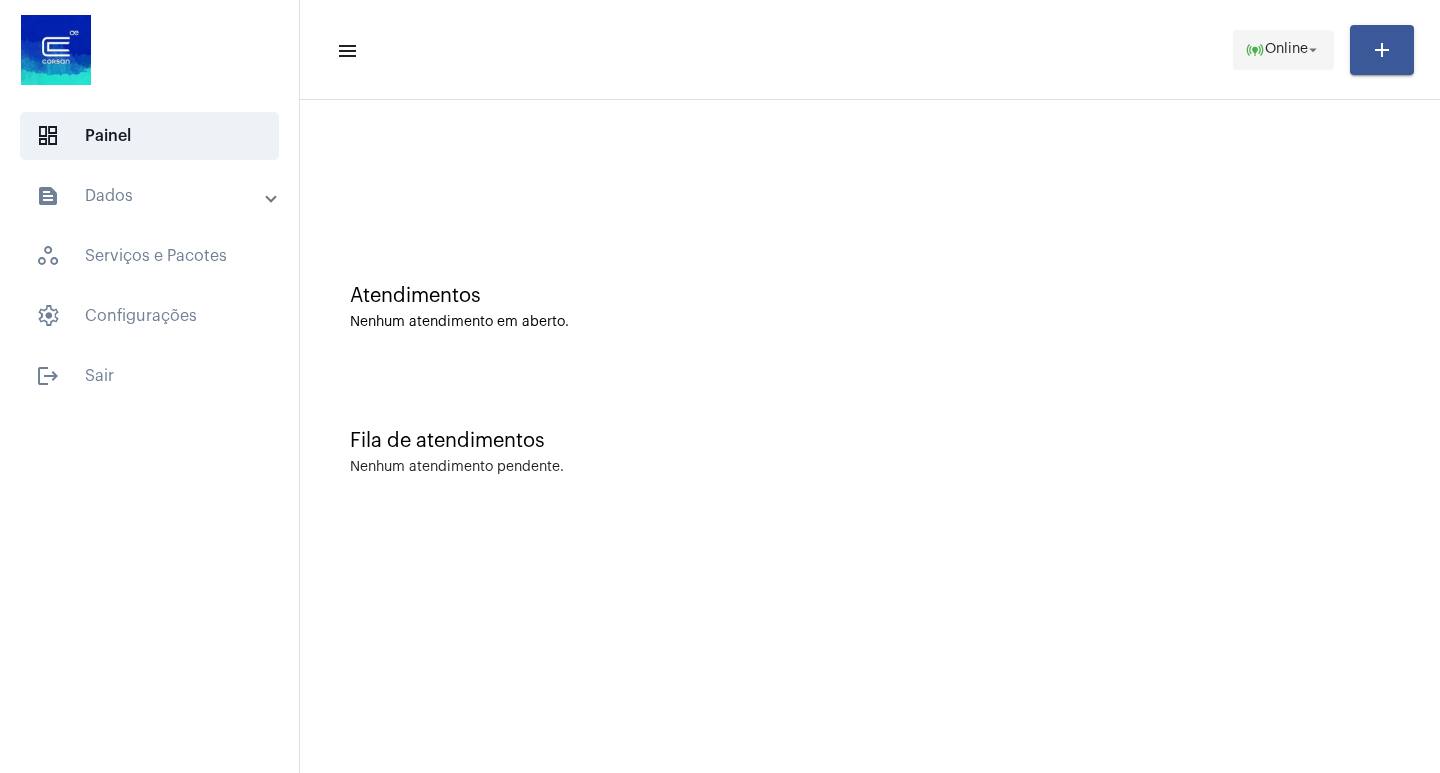 click on "online_prediction  Online arrow_drop_down" 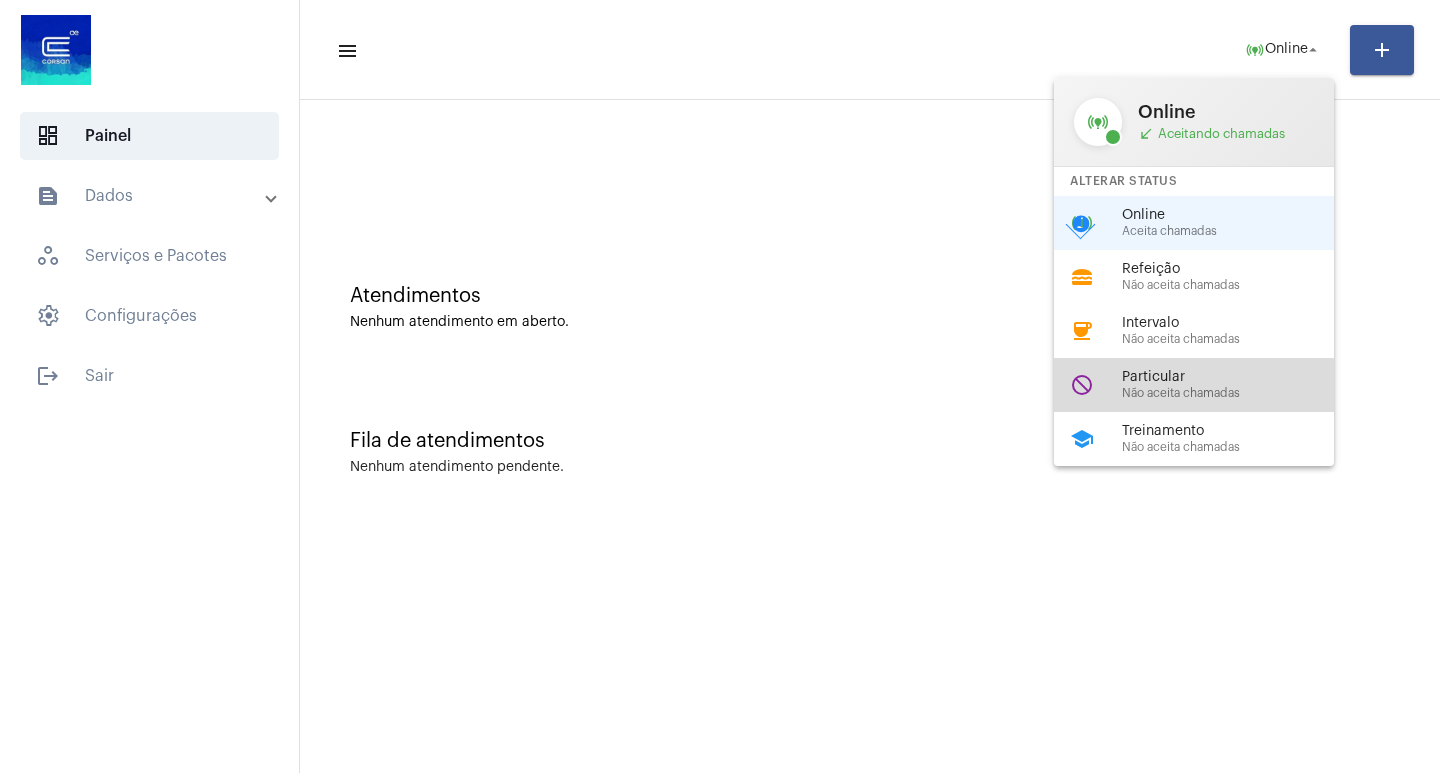 click on "do_not_disturb  Particular Não aceita chamadas" at bounding box center [1210, 385] 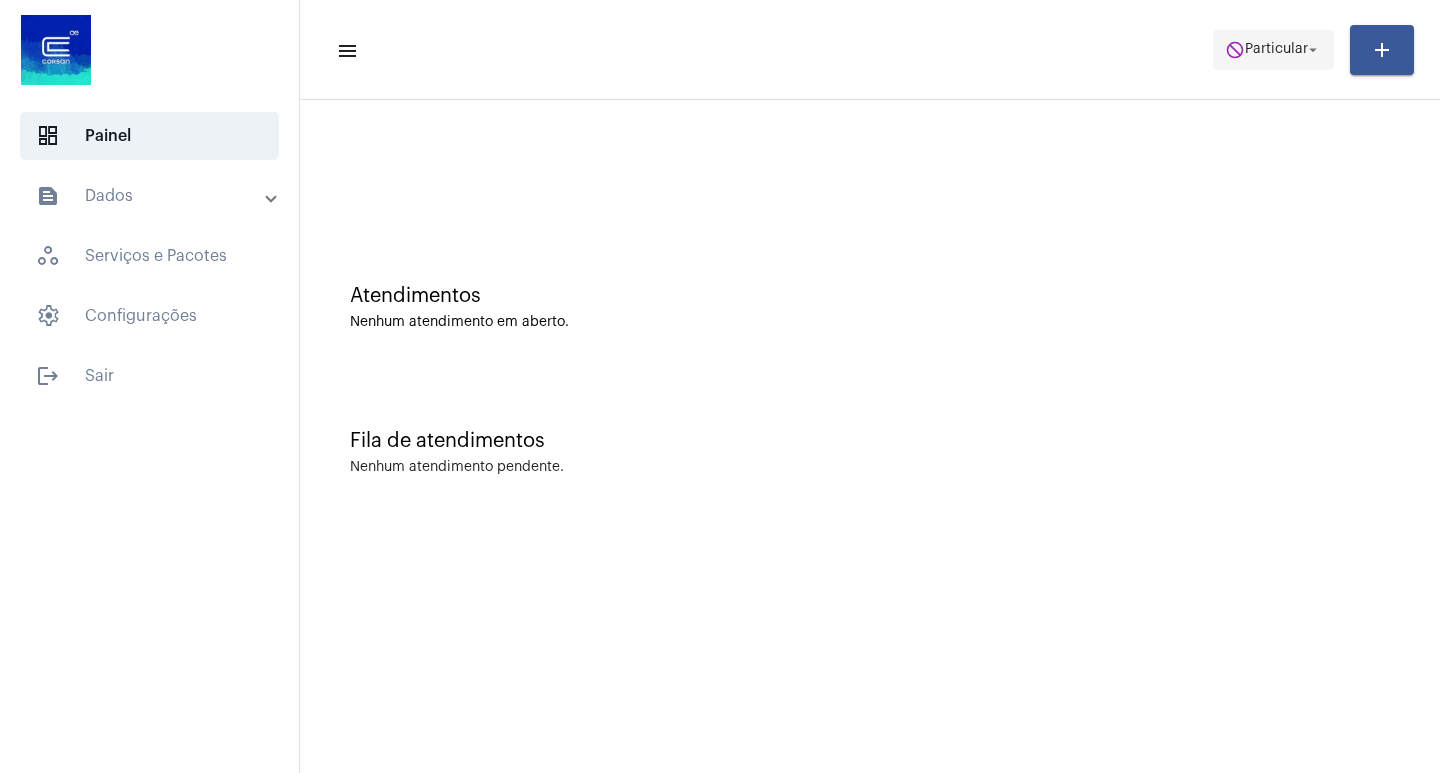 click on "do_not_disturb  Particular arrow_drop_down" 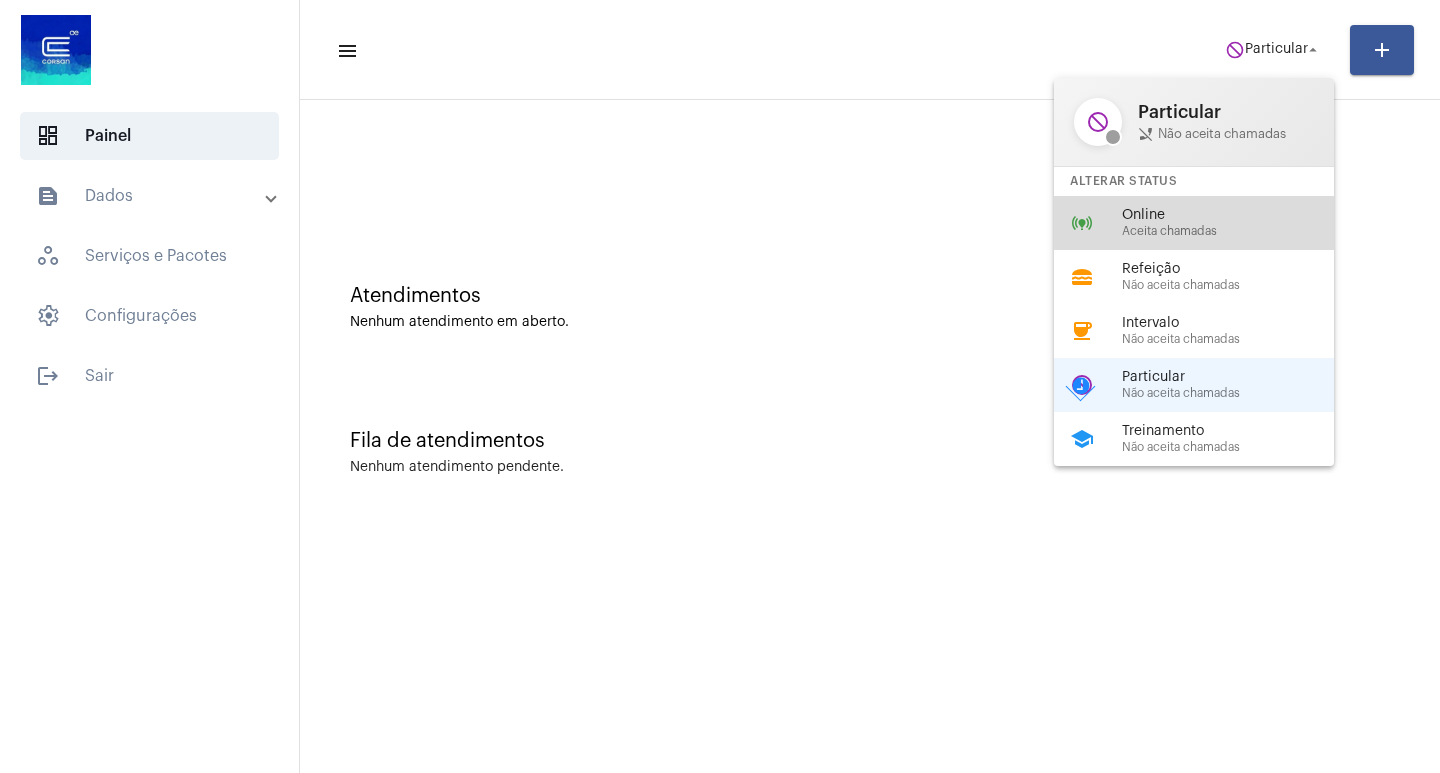 click on "Online" at bounding box center (1236, 215) 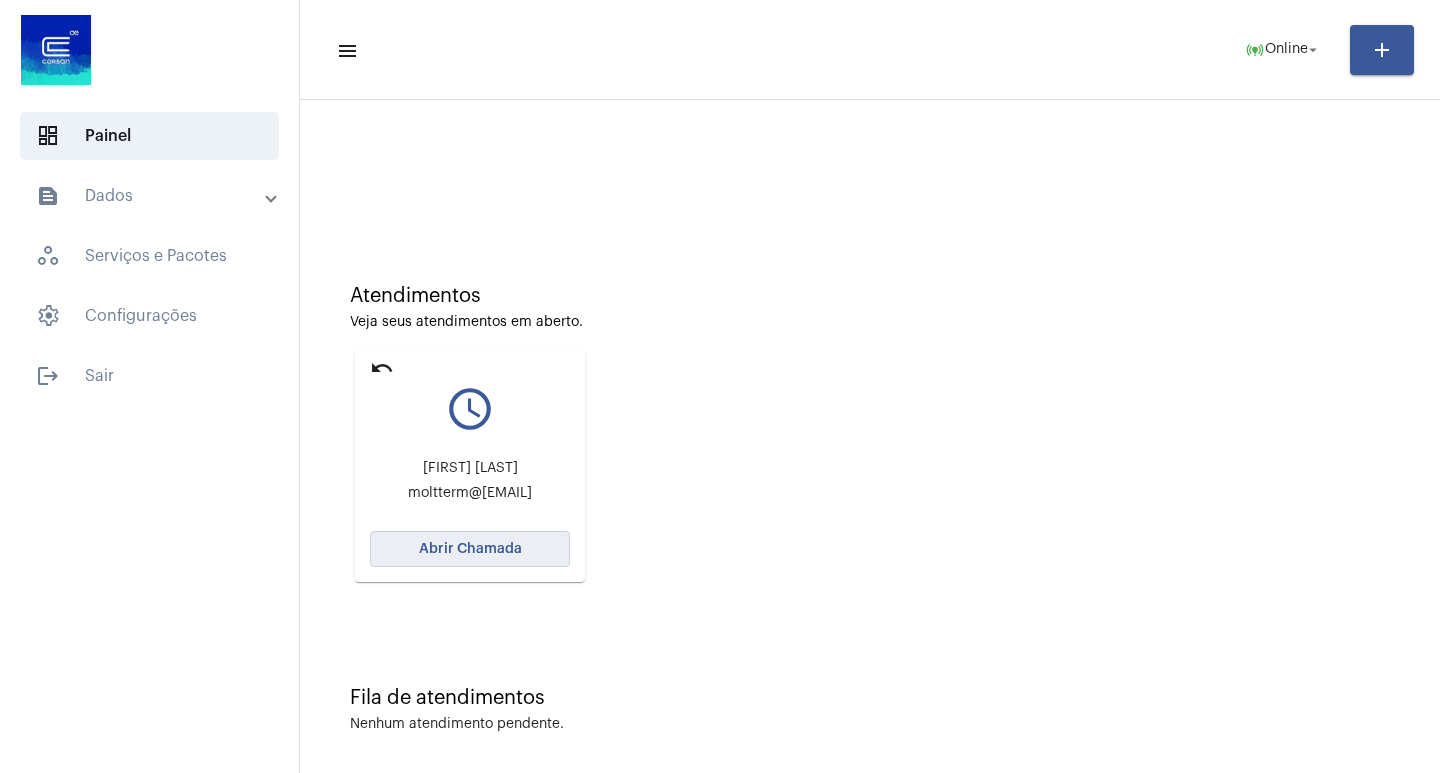click on "Abrir Chamada" 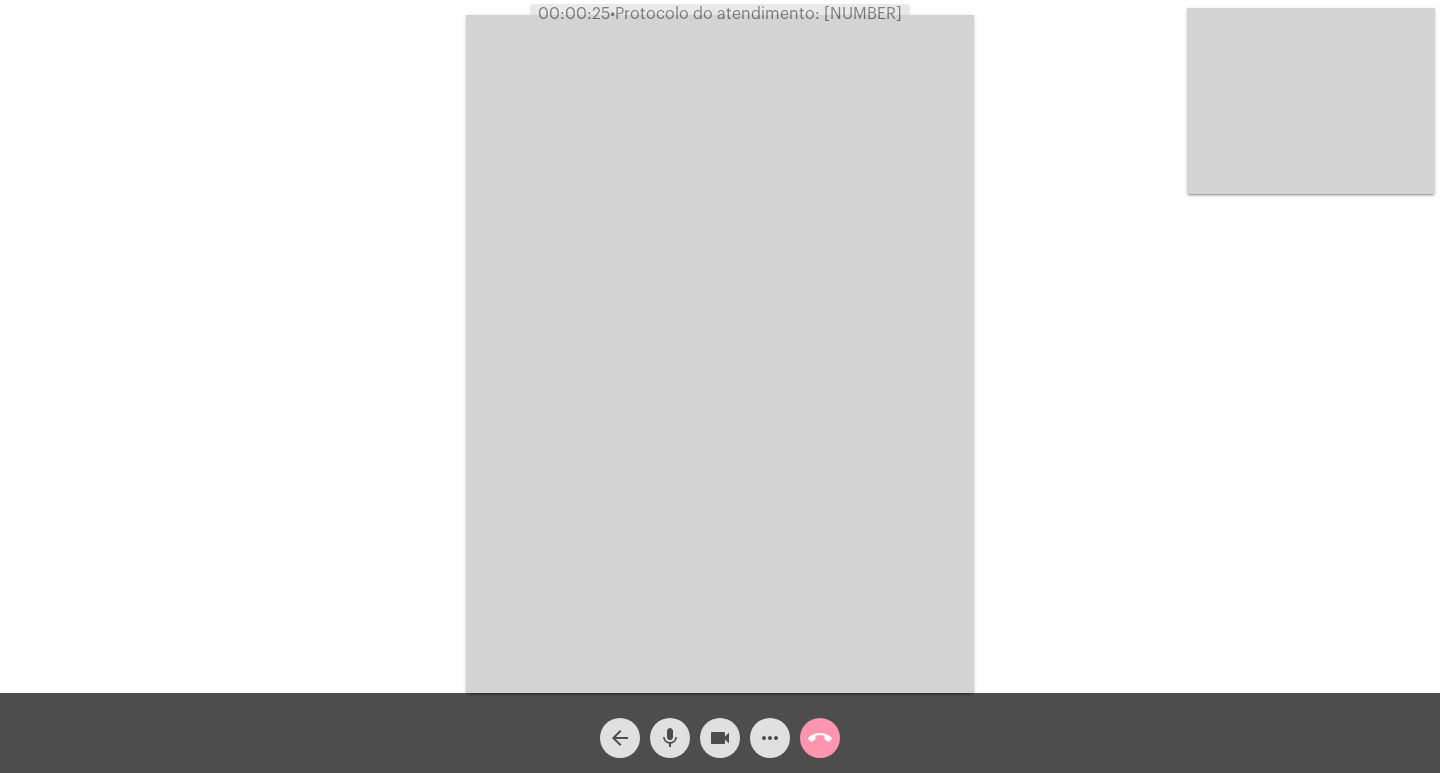 click on "Acessando Câmera e Microfone..." 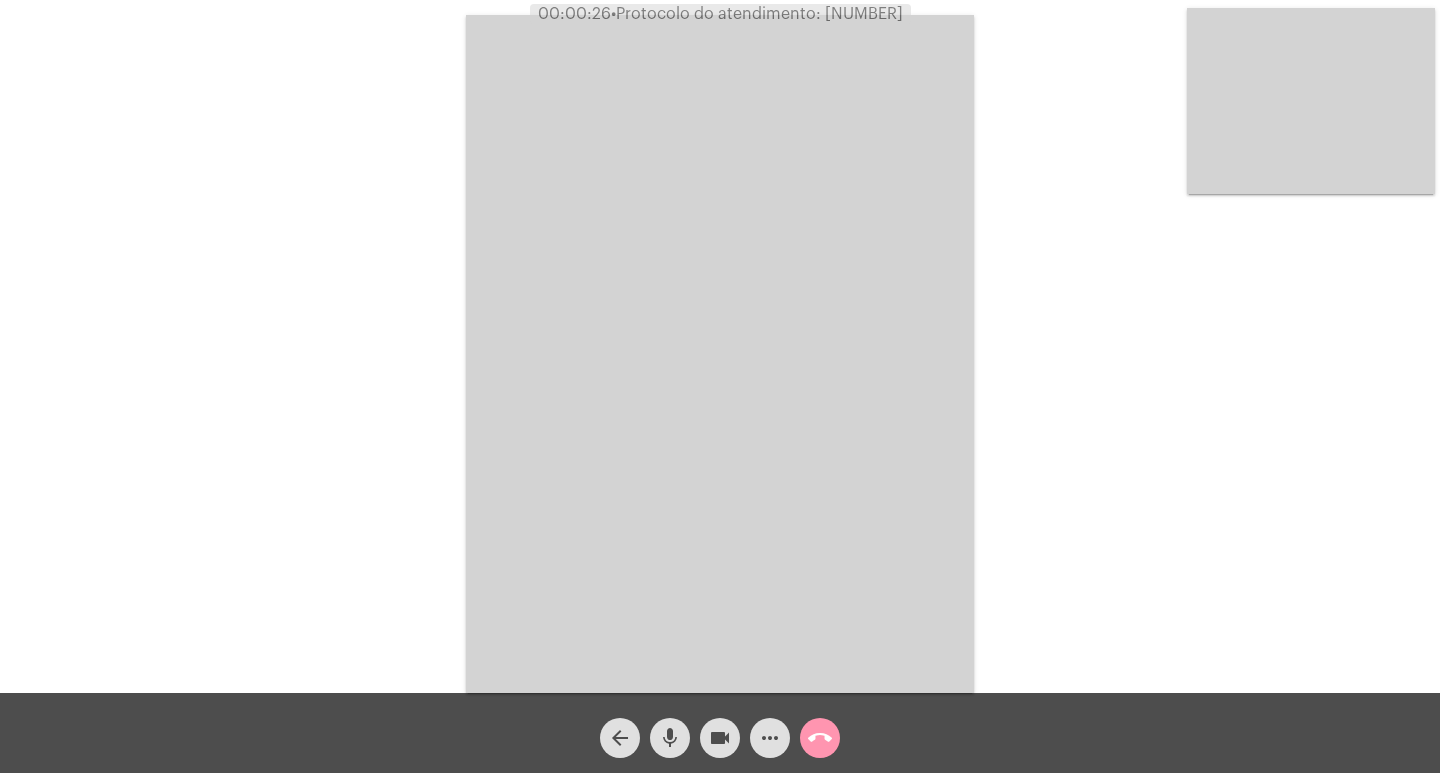 click at bounding box center (720, 354) 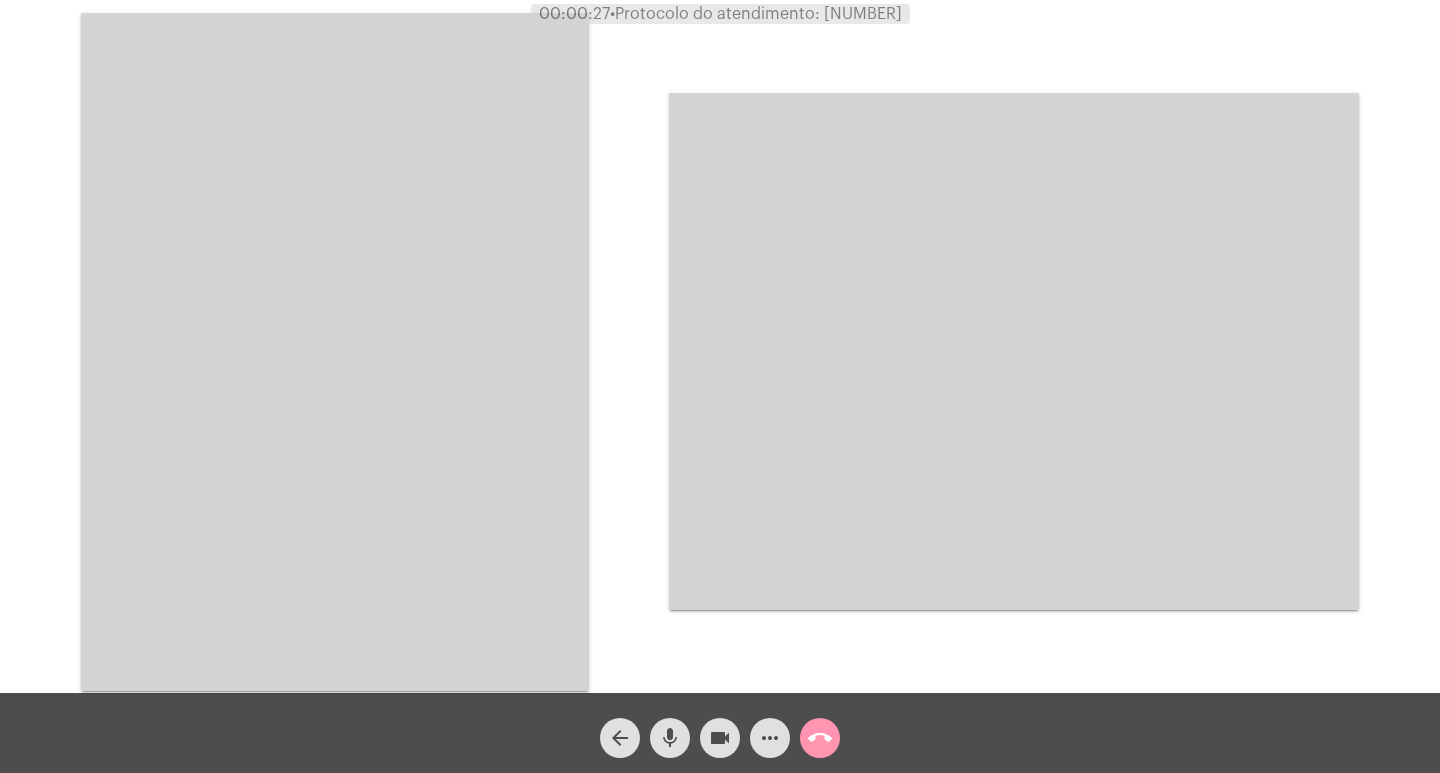 click at bounding box center (1014, 351) 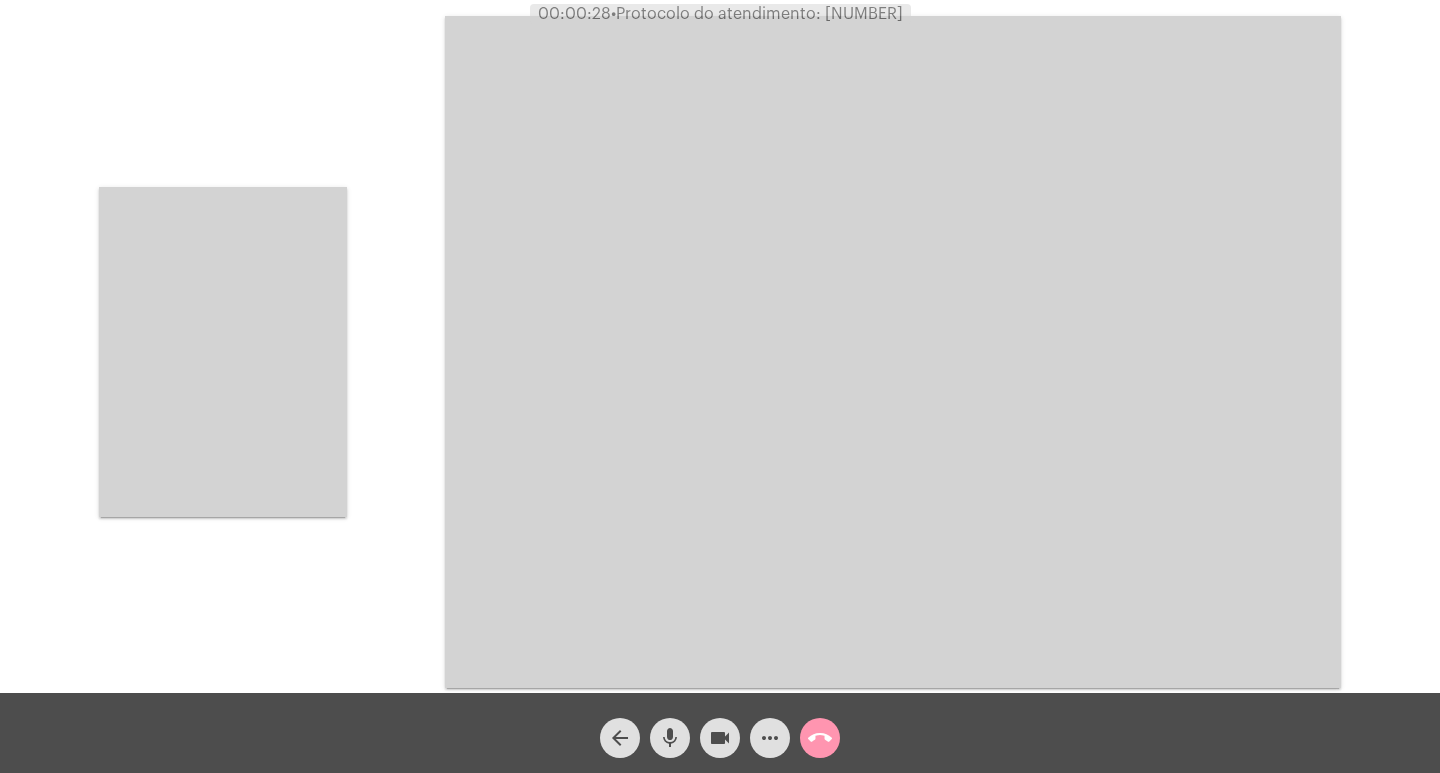 click at bounding box center (893, 352) 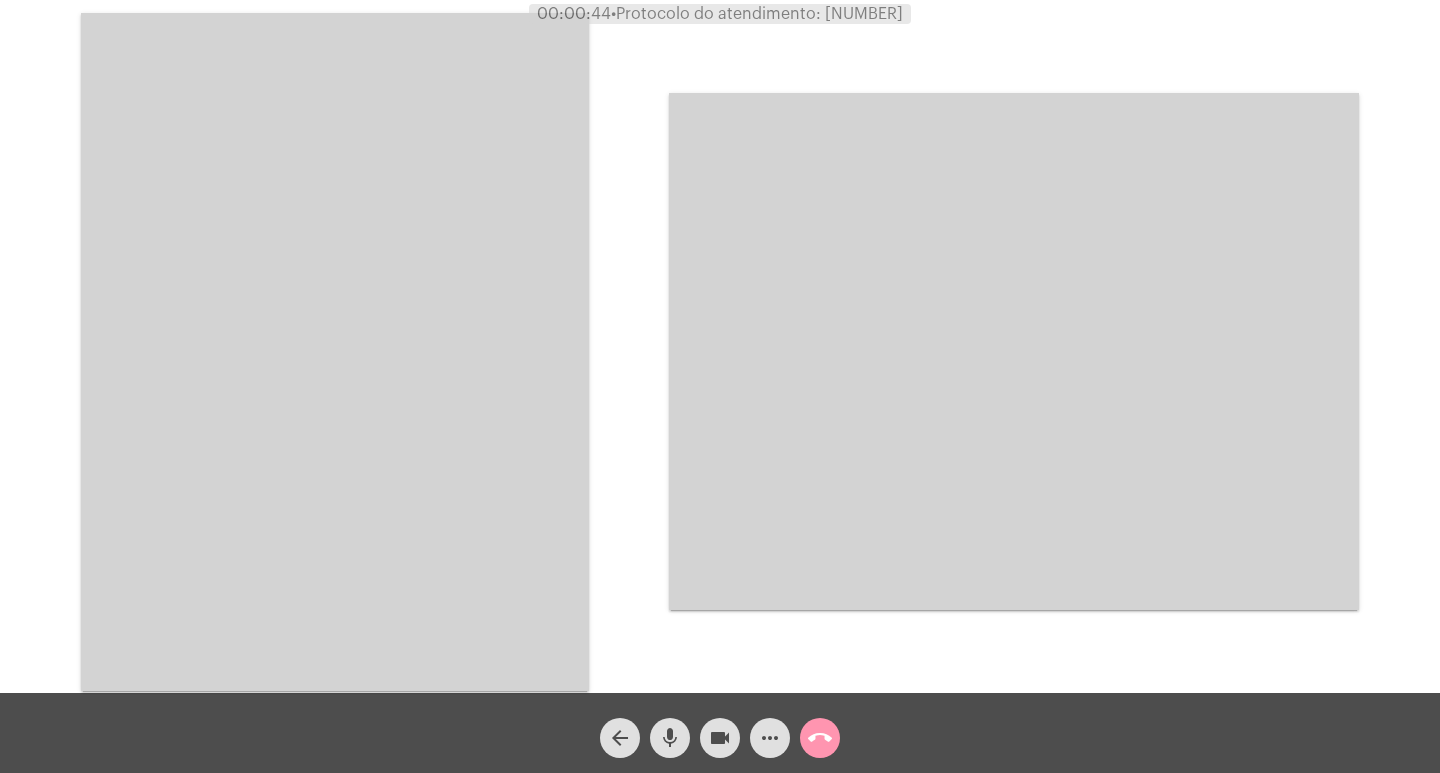 click at bounding box center [335, 352] 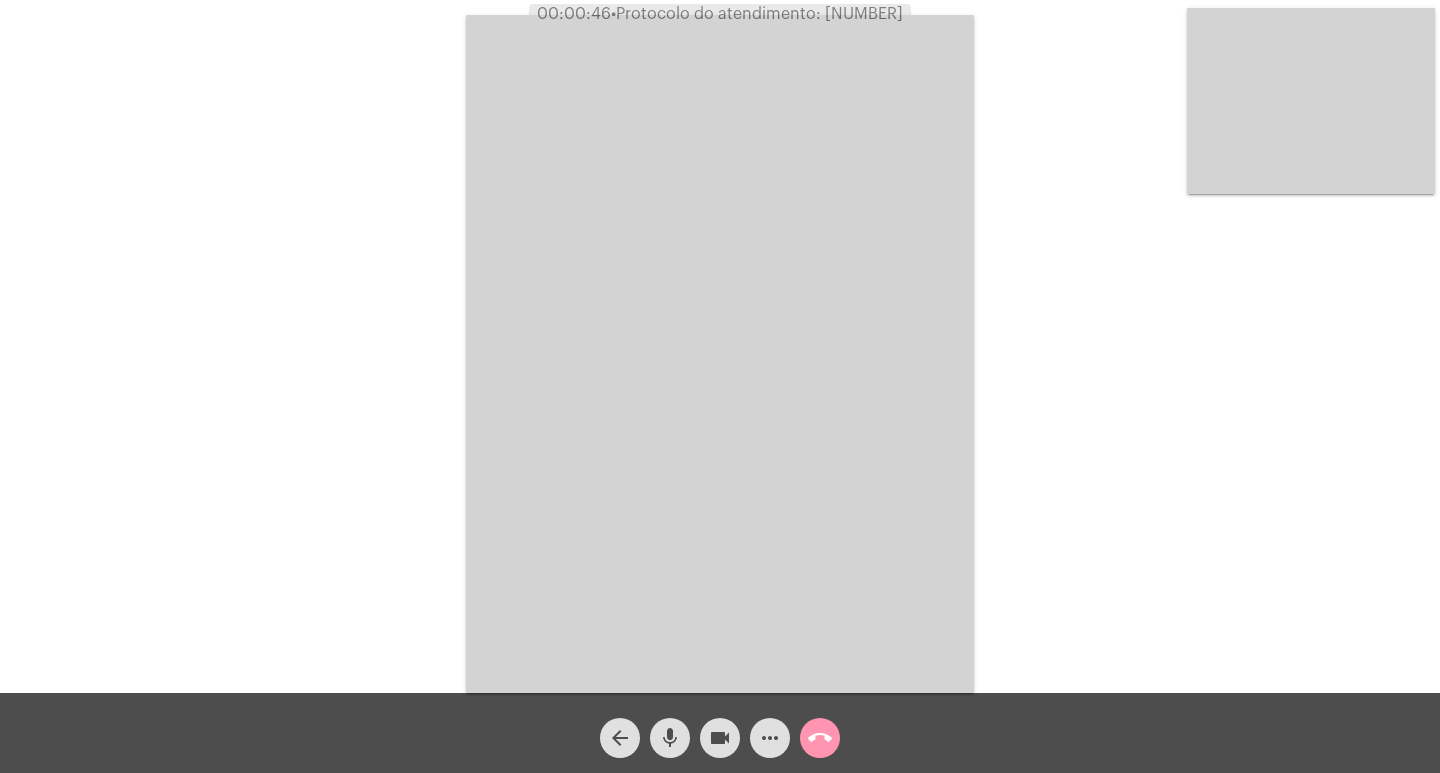 click at bounding box center (1311, 101) 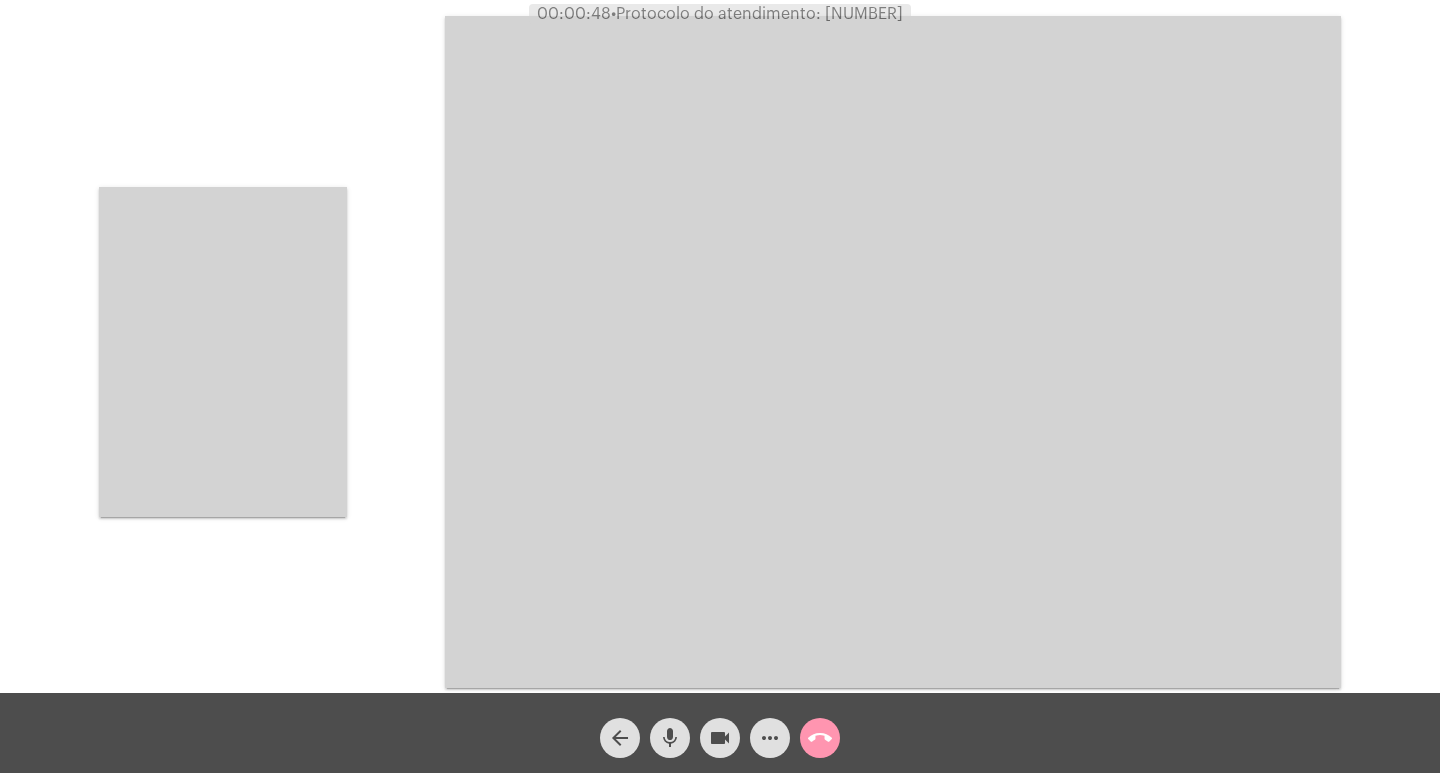 click on "Acessando Câmera e Microfone..." 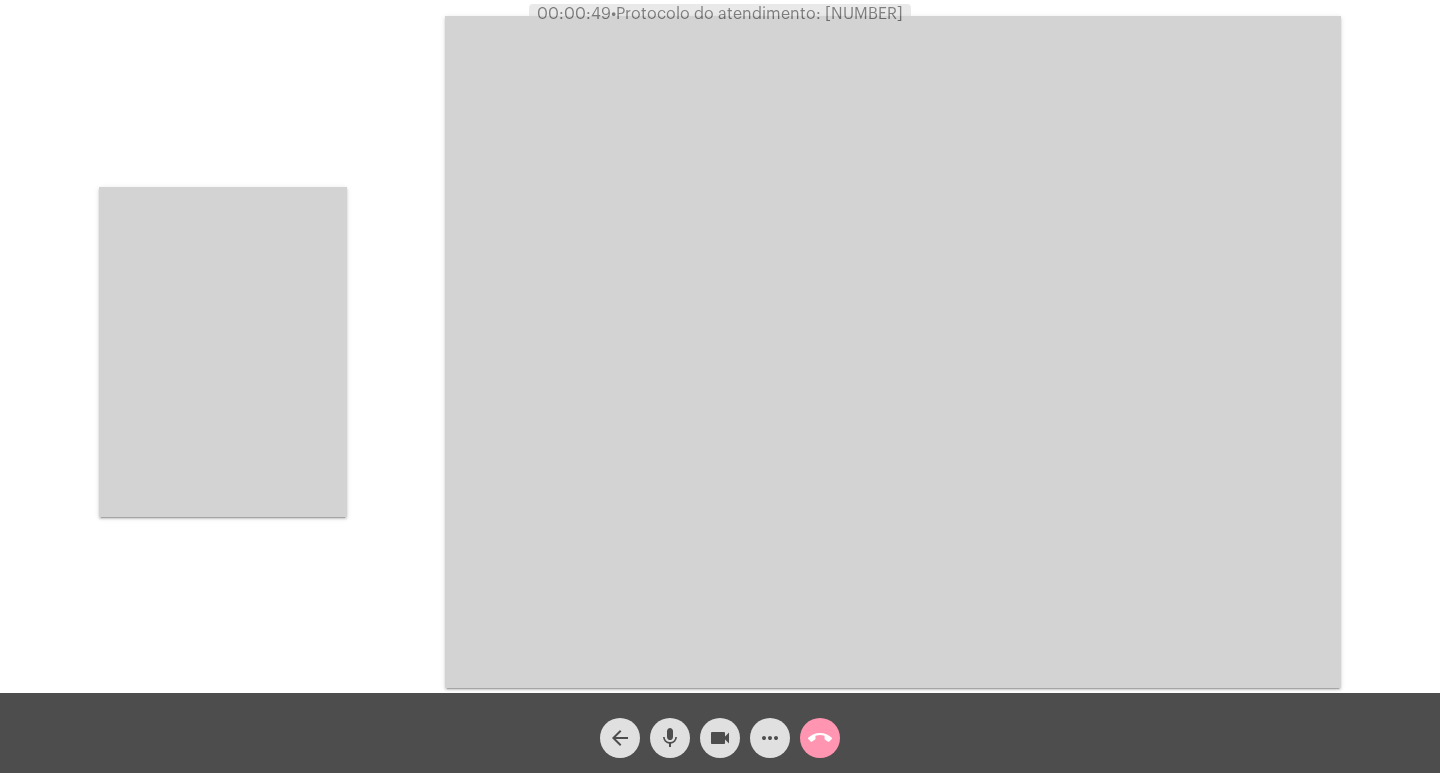 click at bounding box center (223, 352) 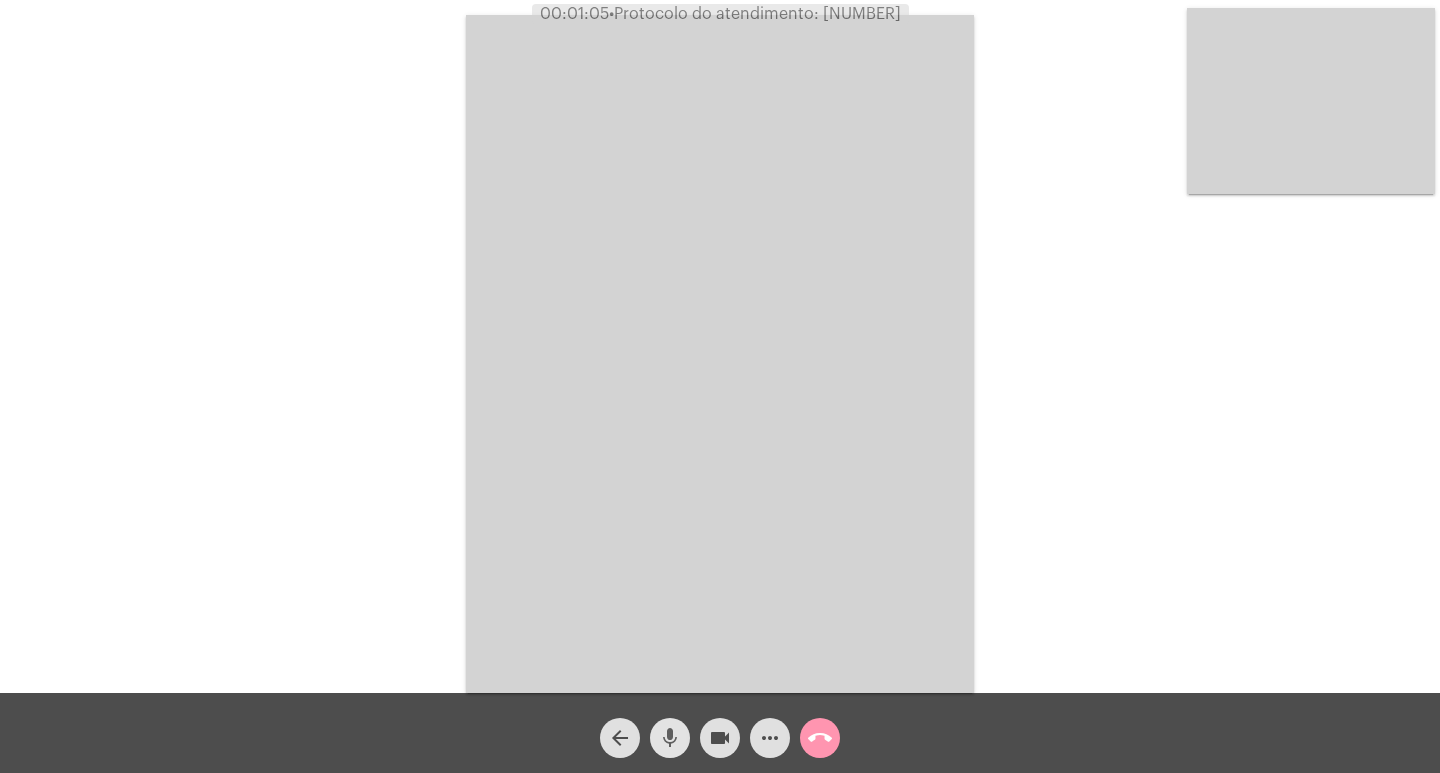 click on "mic" 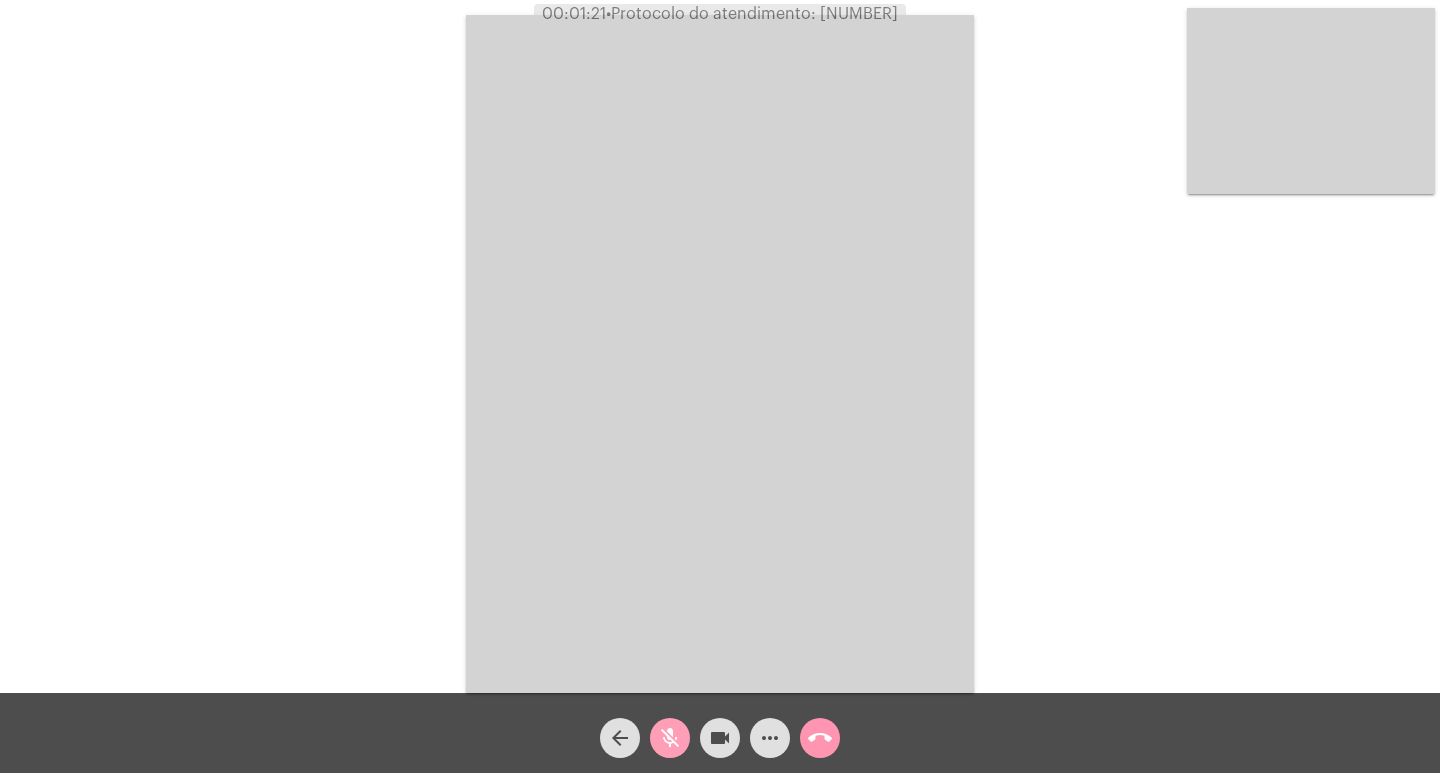 click on "mic_off" 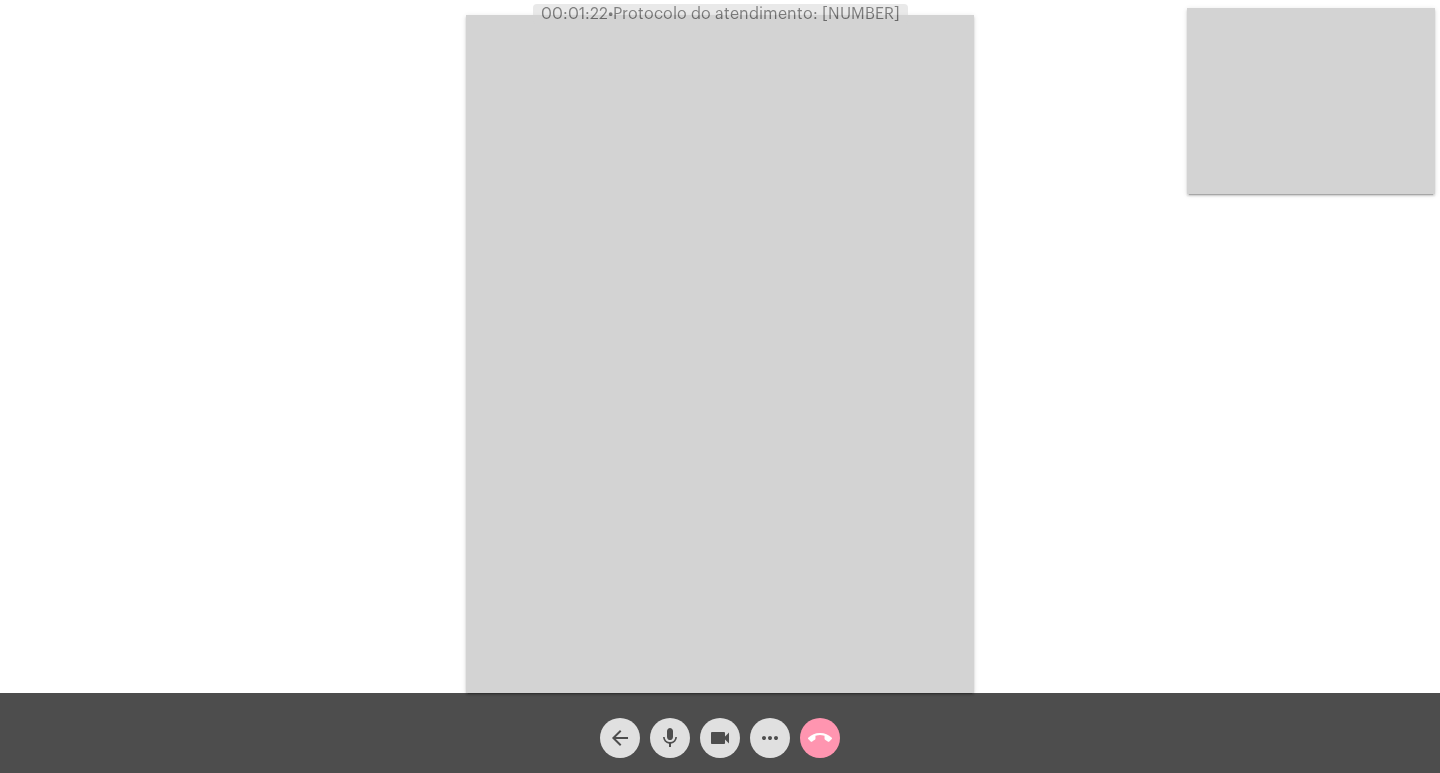 type 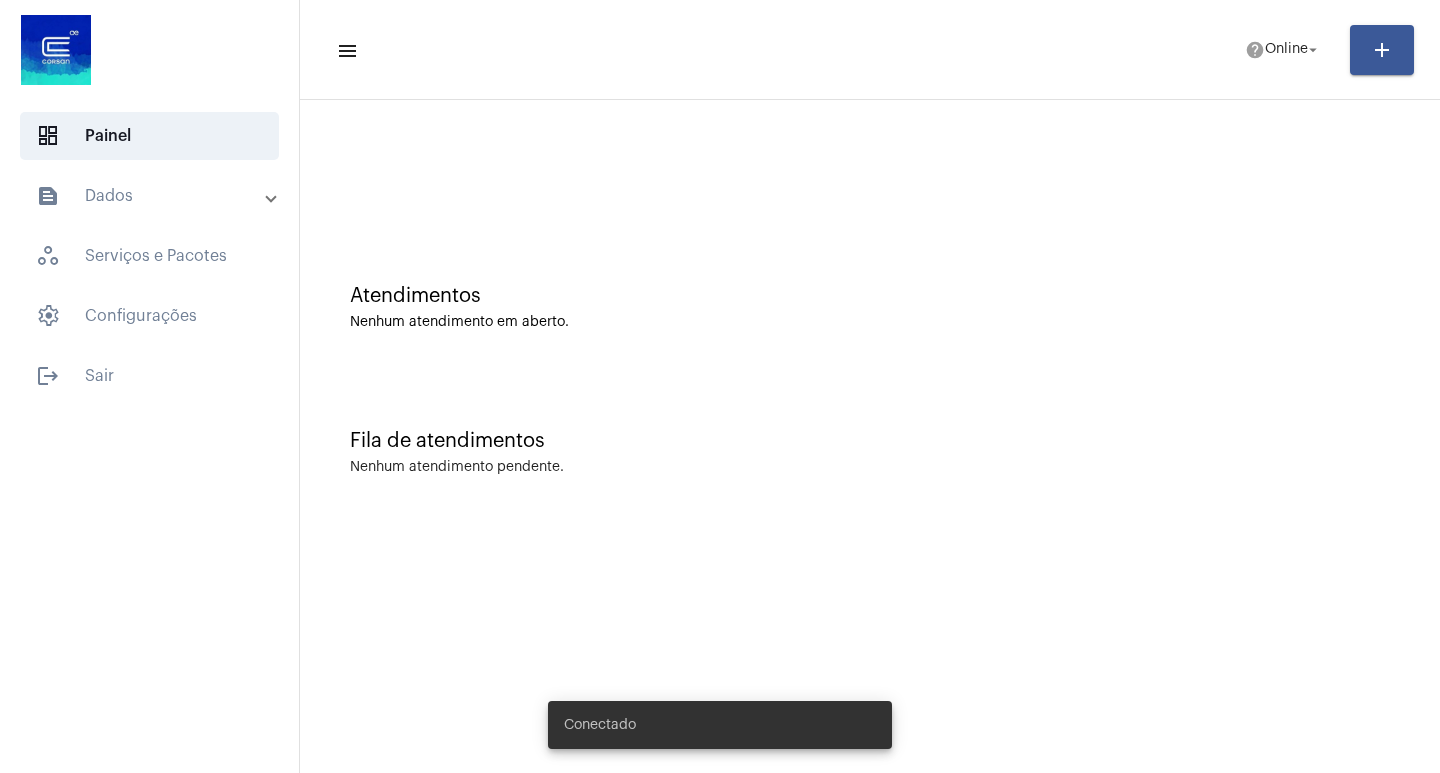 scroll, scrollTop: 0, scrollLeft: 0, axis: both 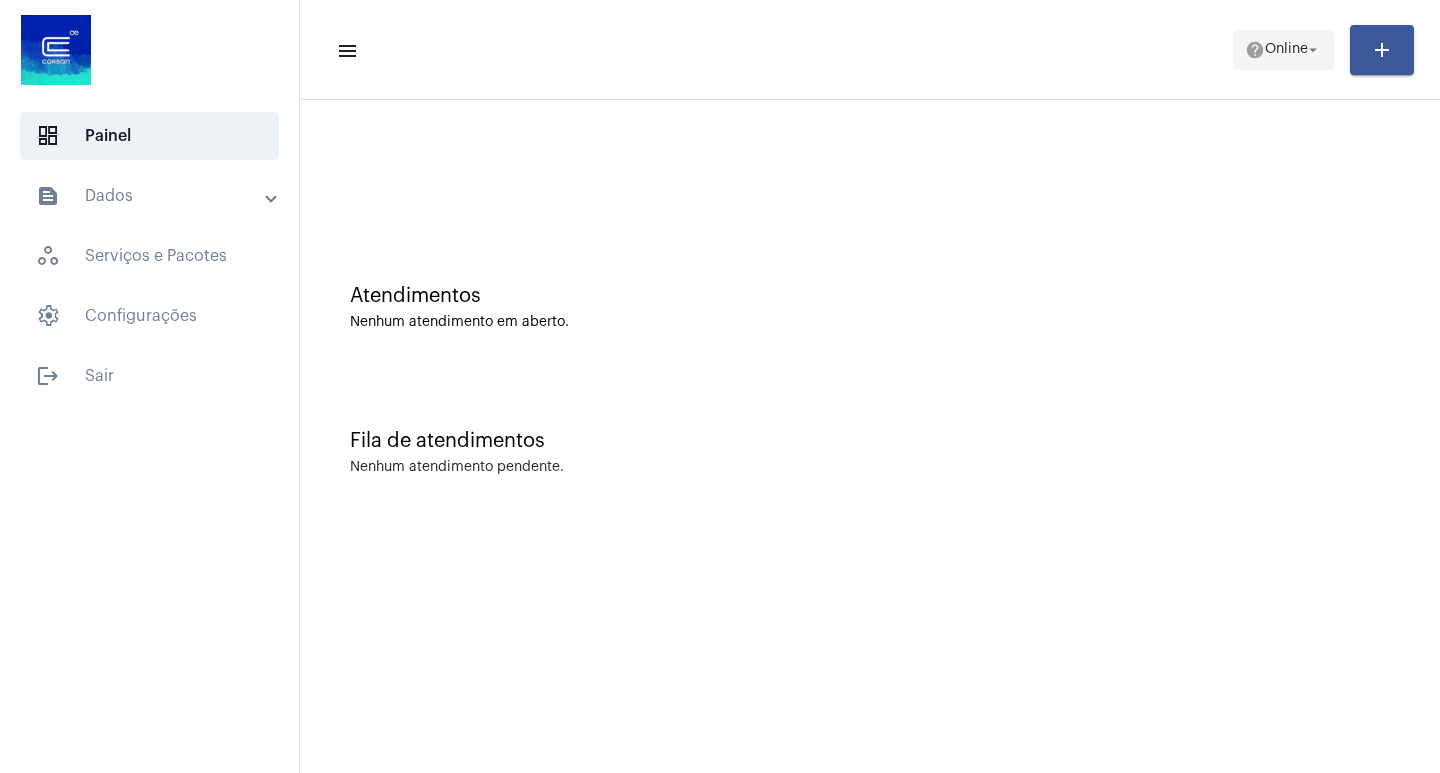 click on "help  Online arrow_drop_down" 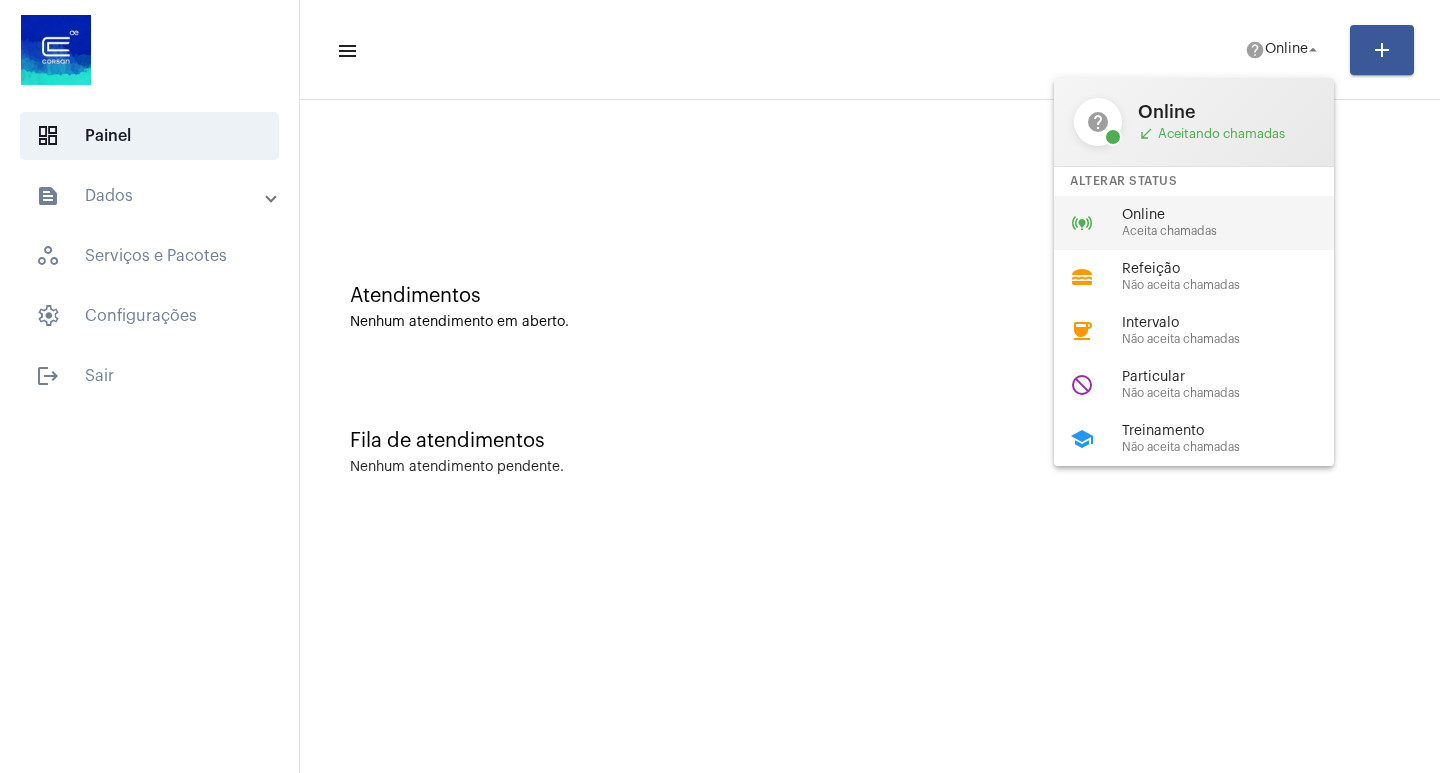 click on "Online" at bounding box center (1236, 215) 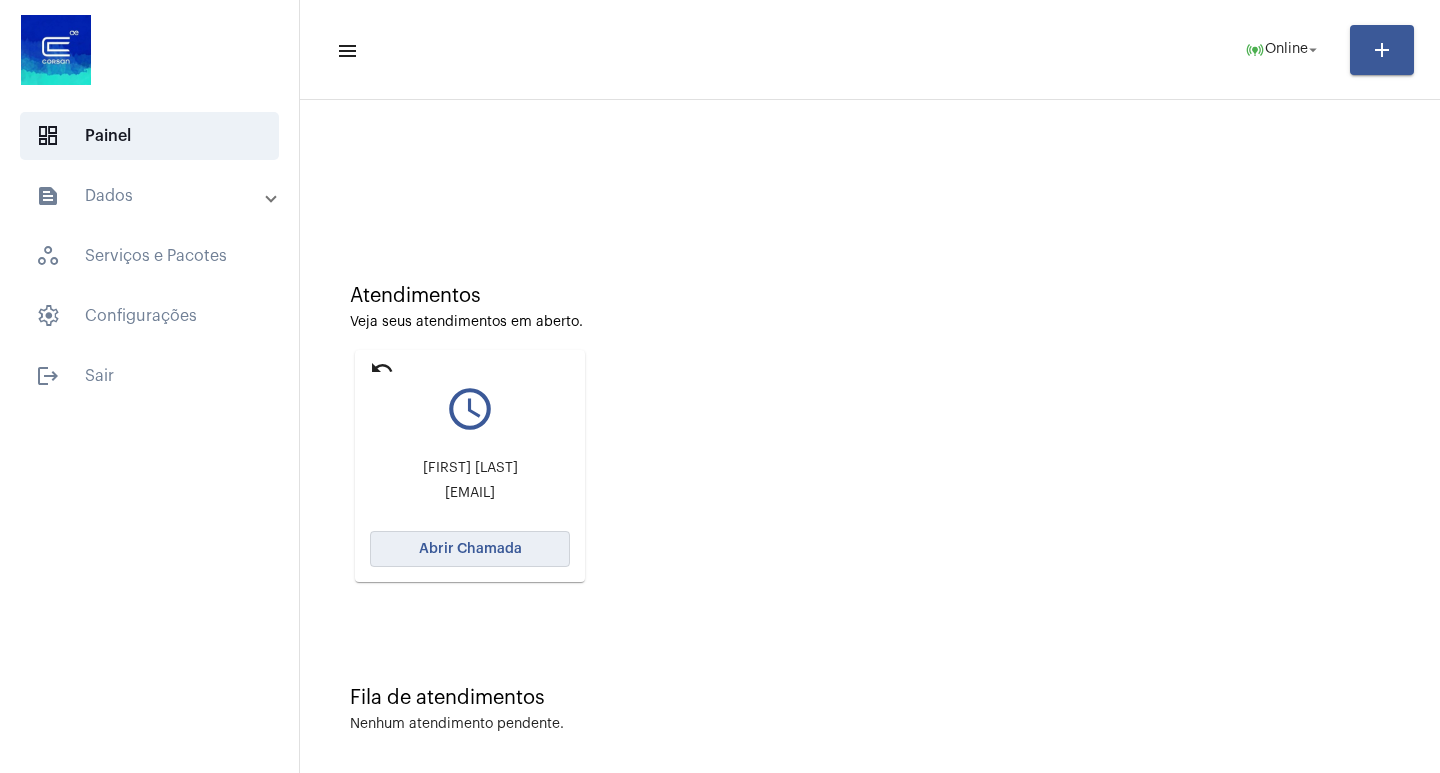 click on "Abrir Chamada" 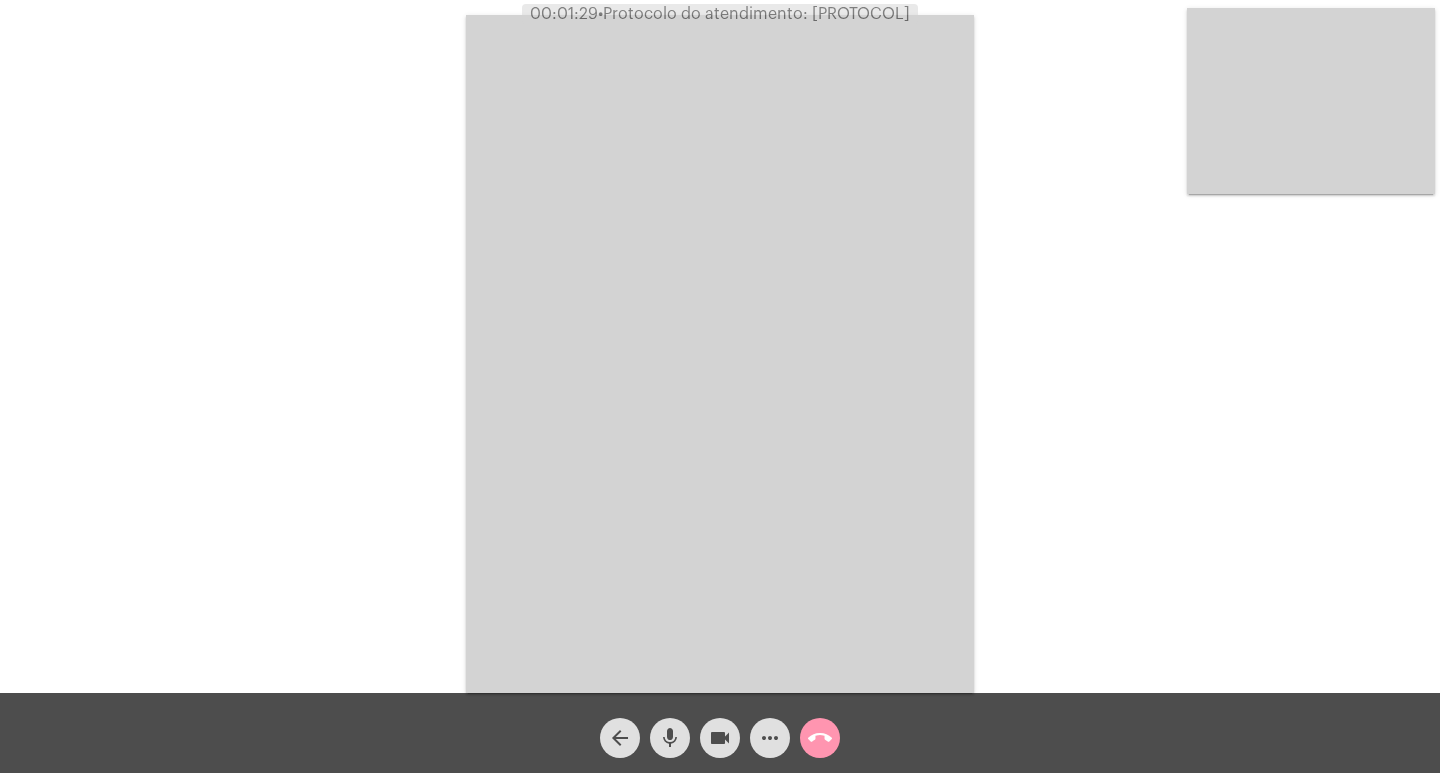 click on "mic" 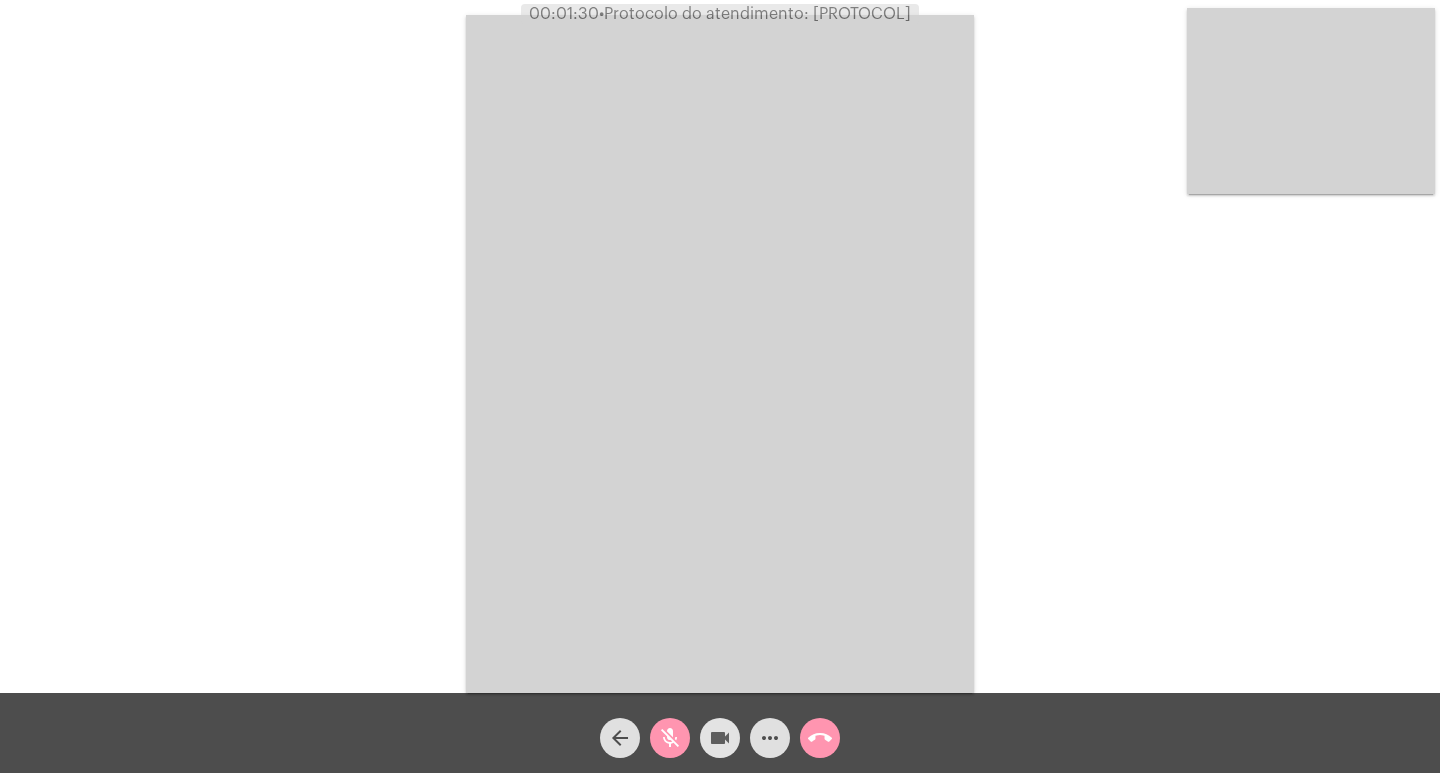 click on "videocam" 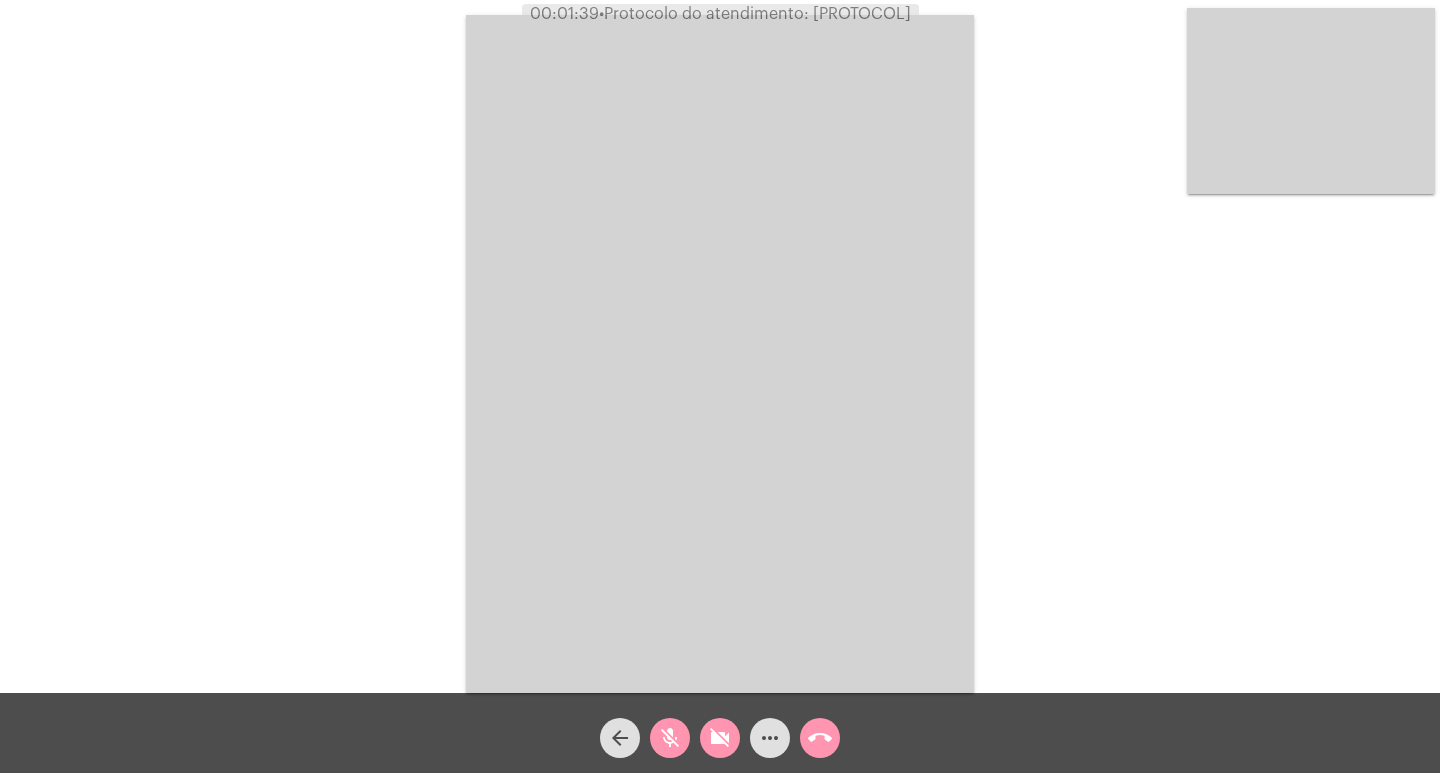 click on "mic_off" 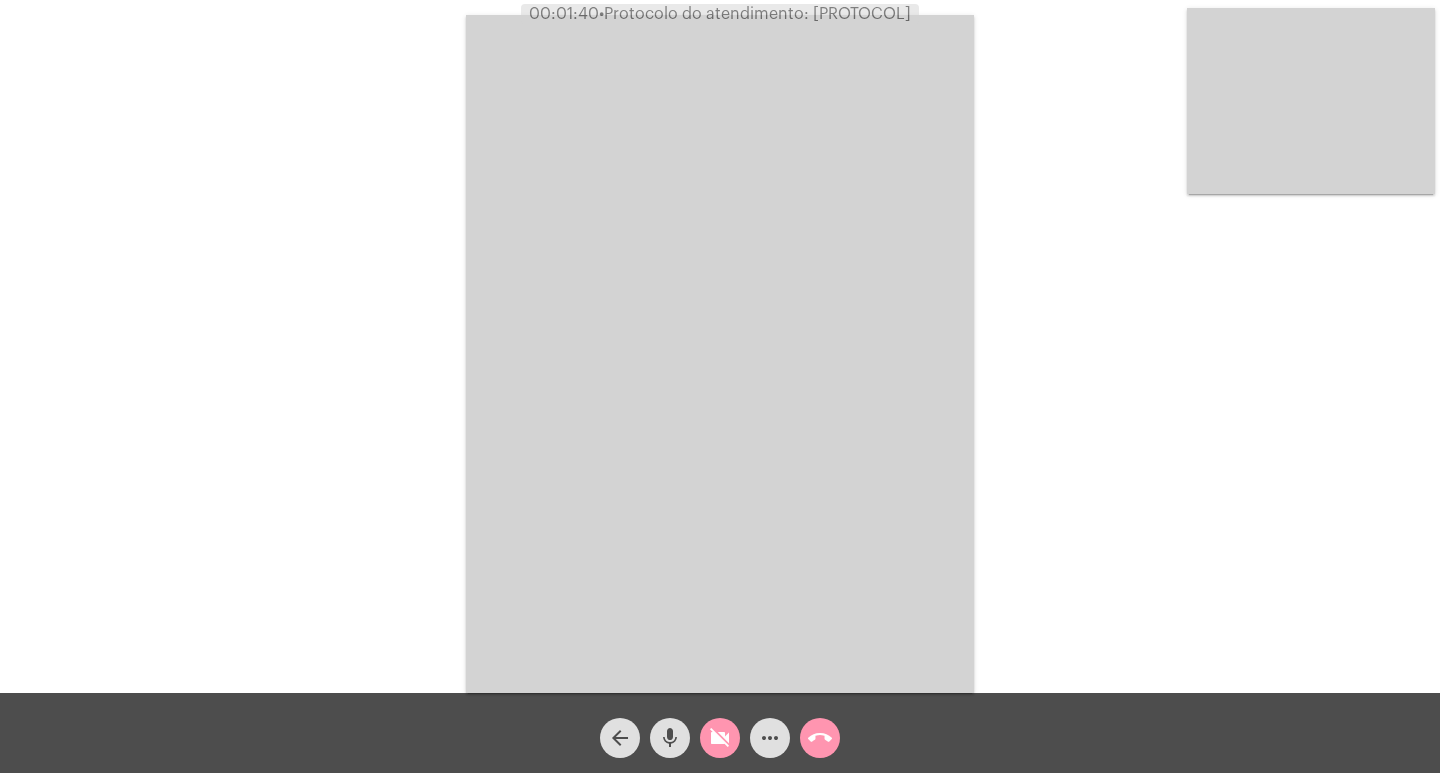 click on "videocam_off" 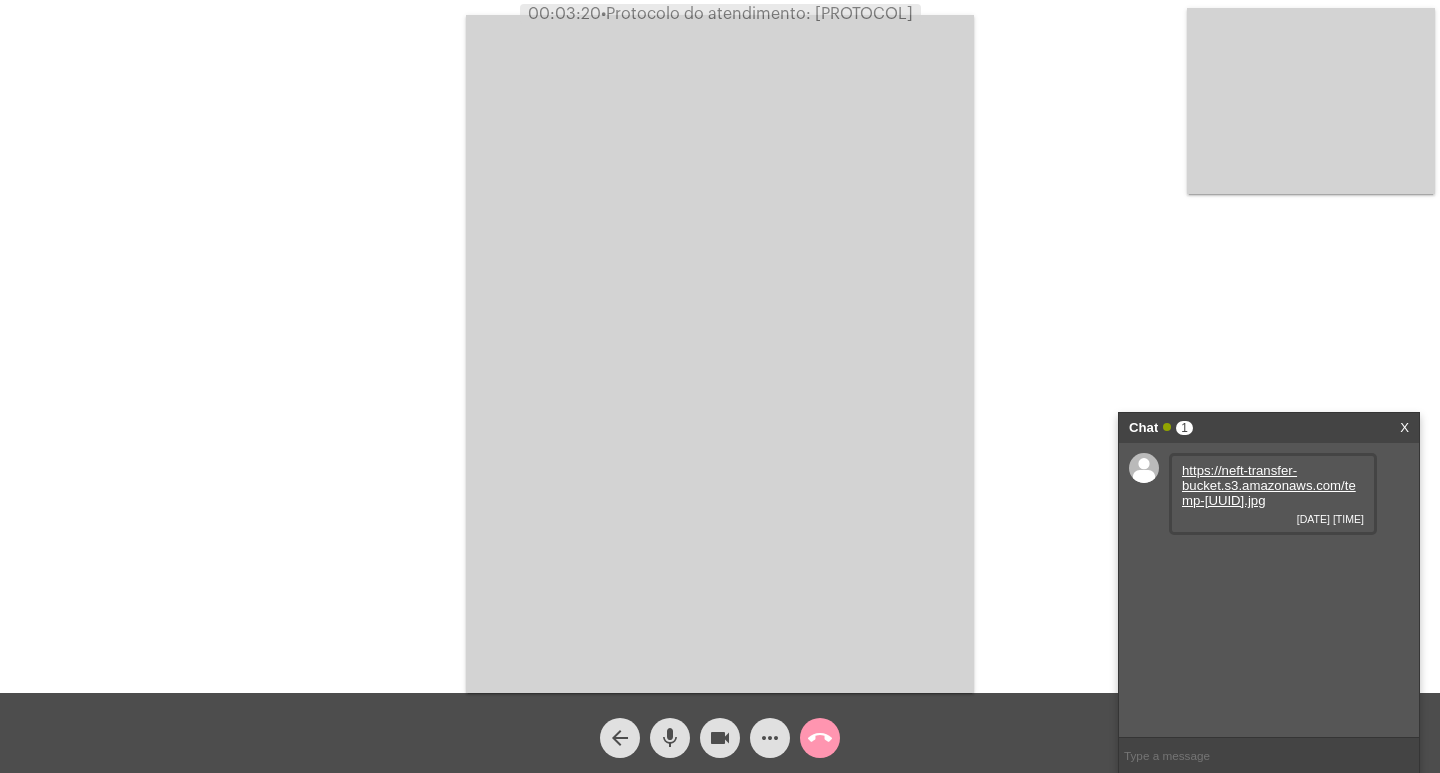 click on "https://neft-transfer-bucket.s3.amazonaws.com/temp-[UUID].jpg" at bounding box center (1269, 485) 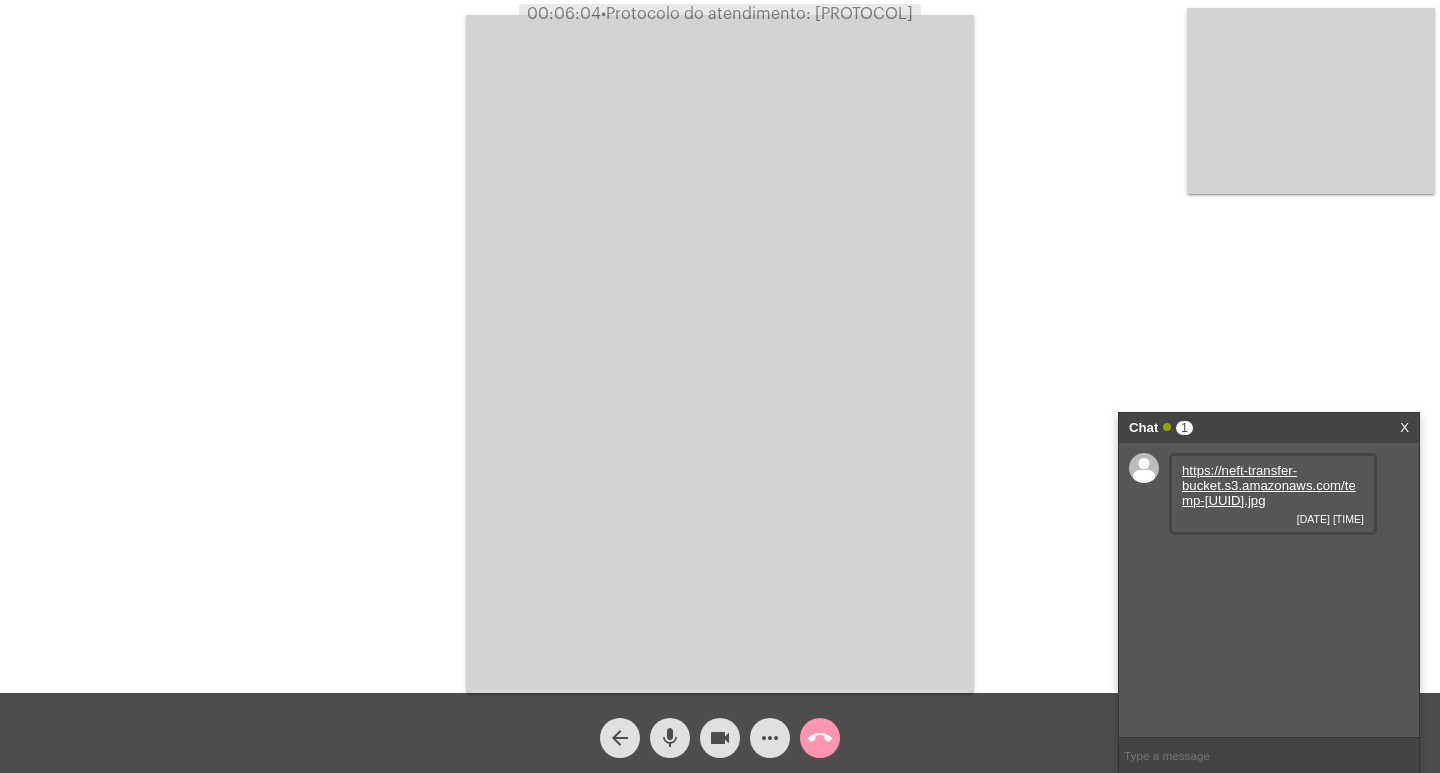 click on "call_end" 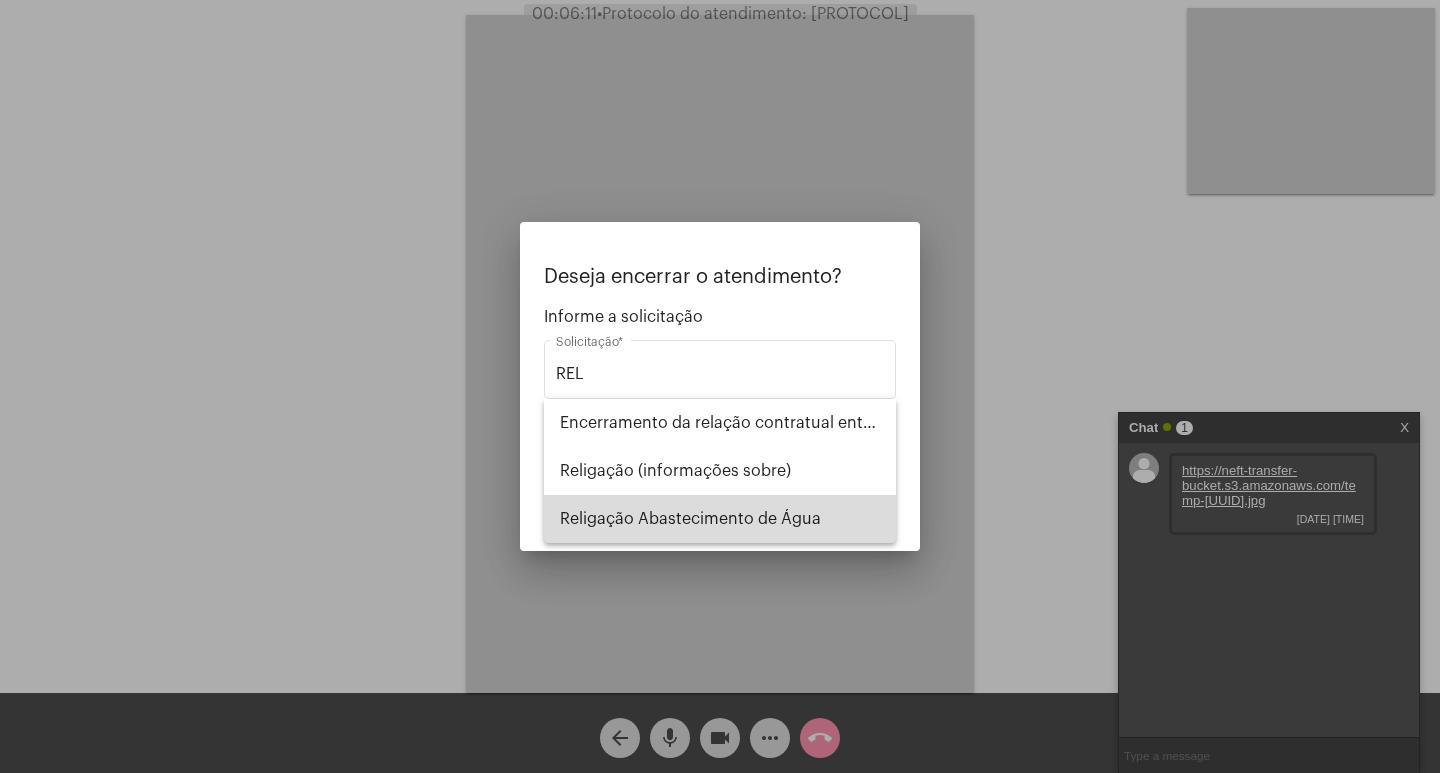 click on "Religação Abastecimento de Água" at bounding box center [720, 519] 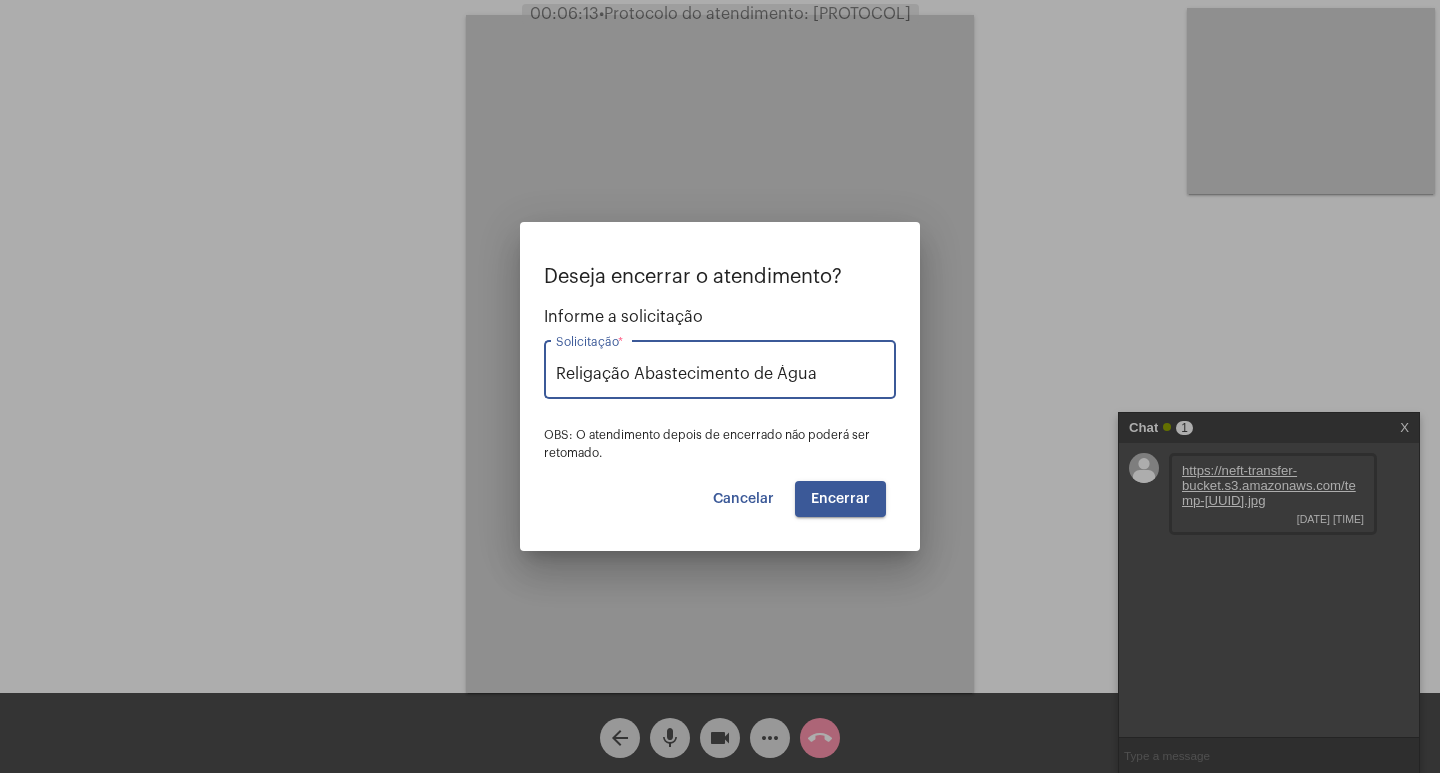 click on "Encerrar" at bounding box center (840, 499) 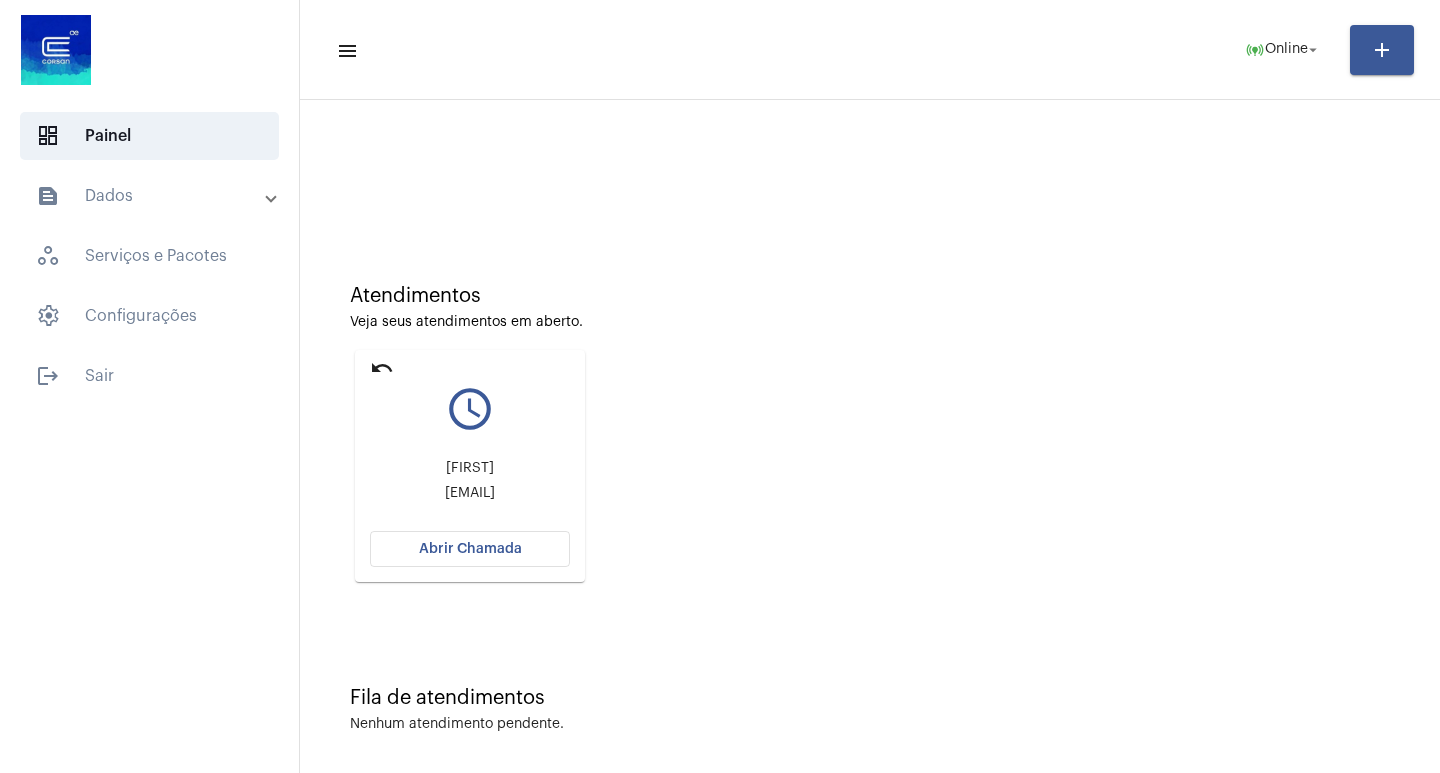 click on "Abrir Chamada" 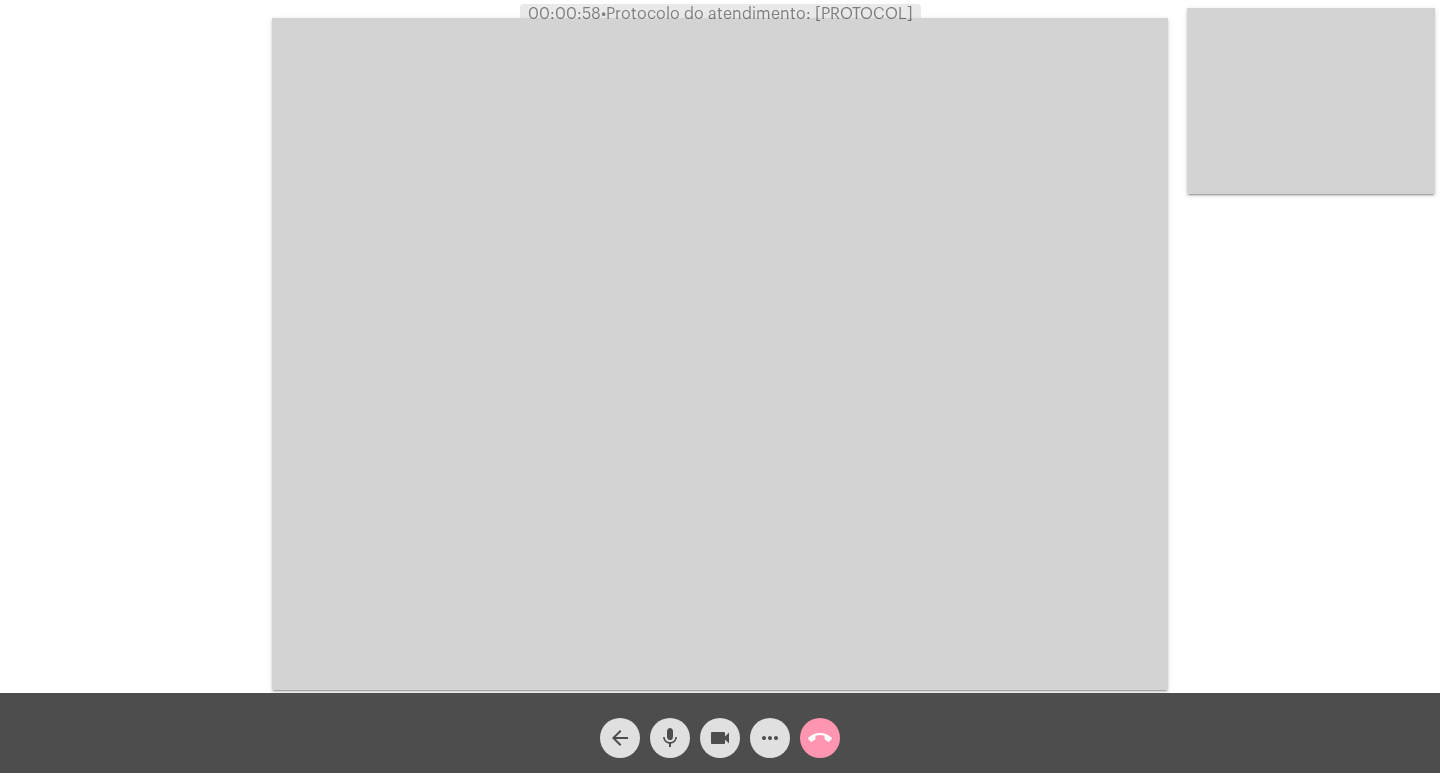 click on "Acessando Câmera e Microfone..." 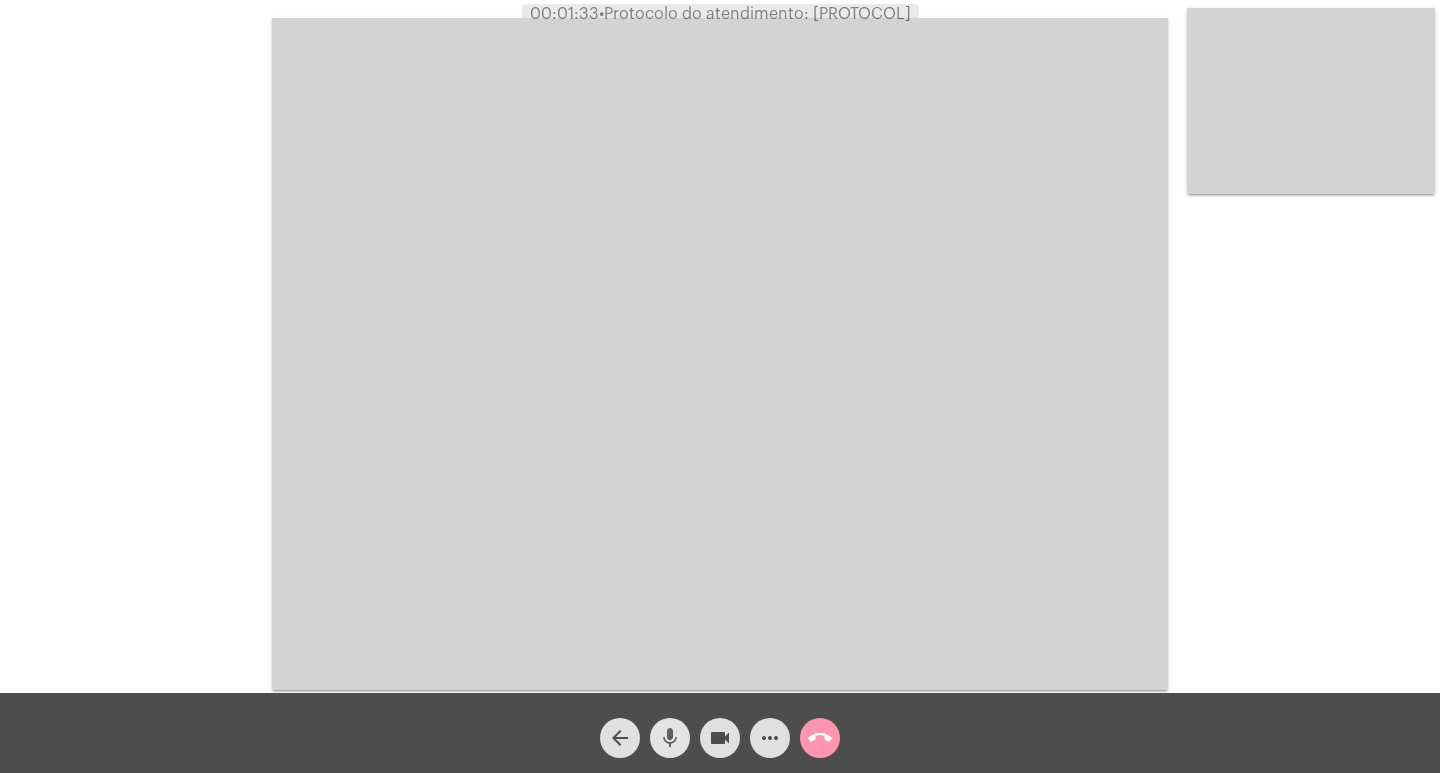 click on "mic" 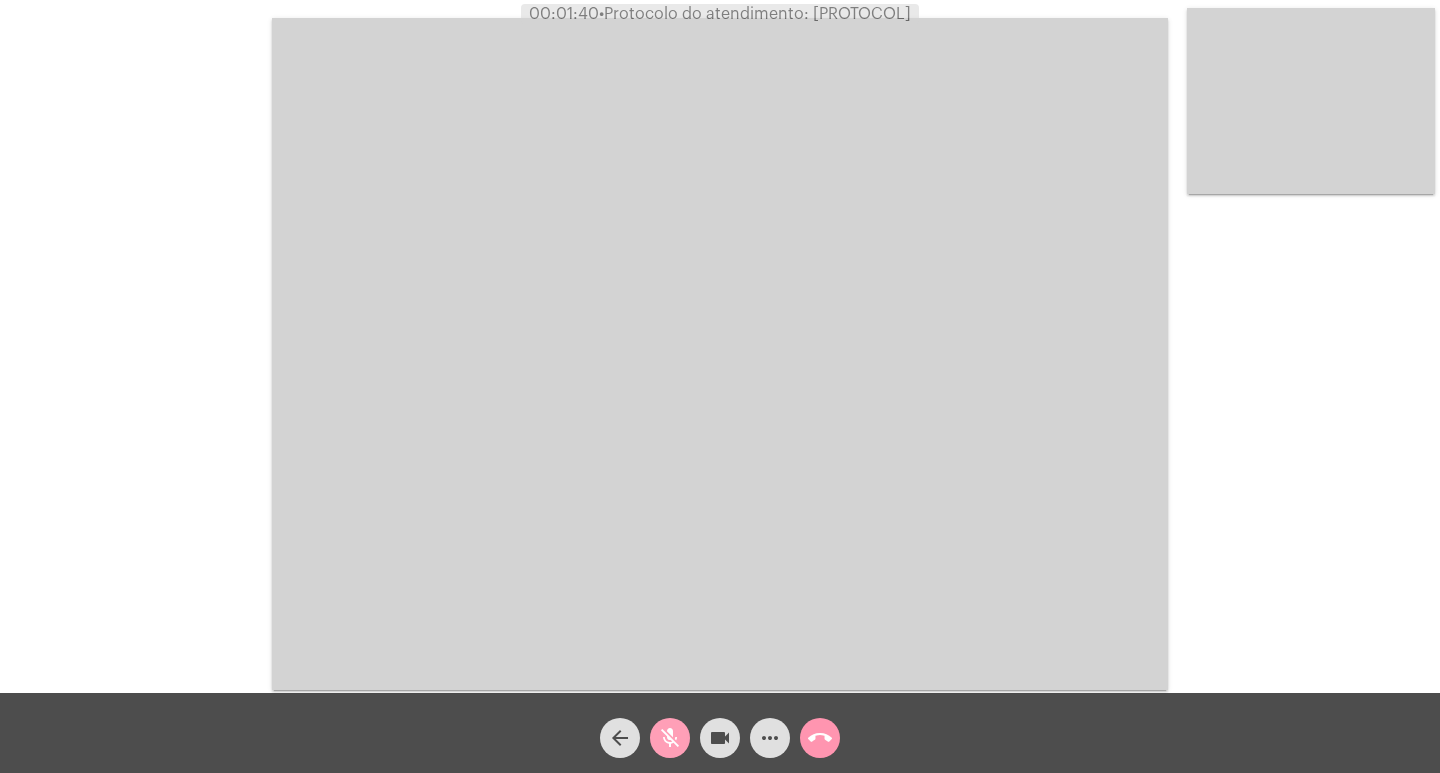 click on "mic_off" 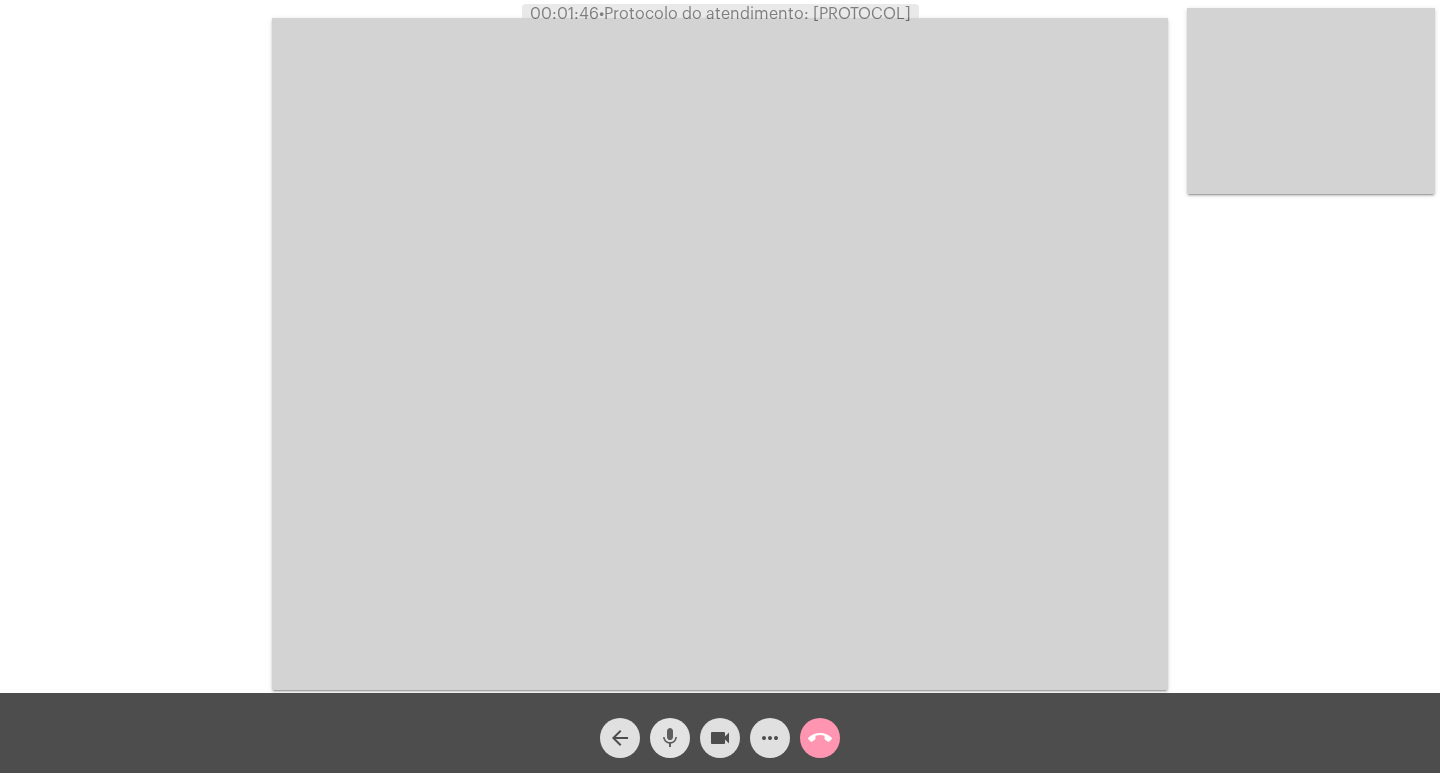 click on "mic" 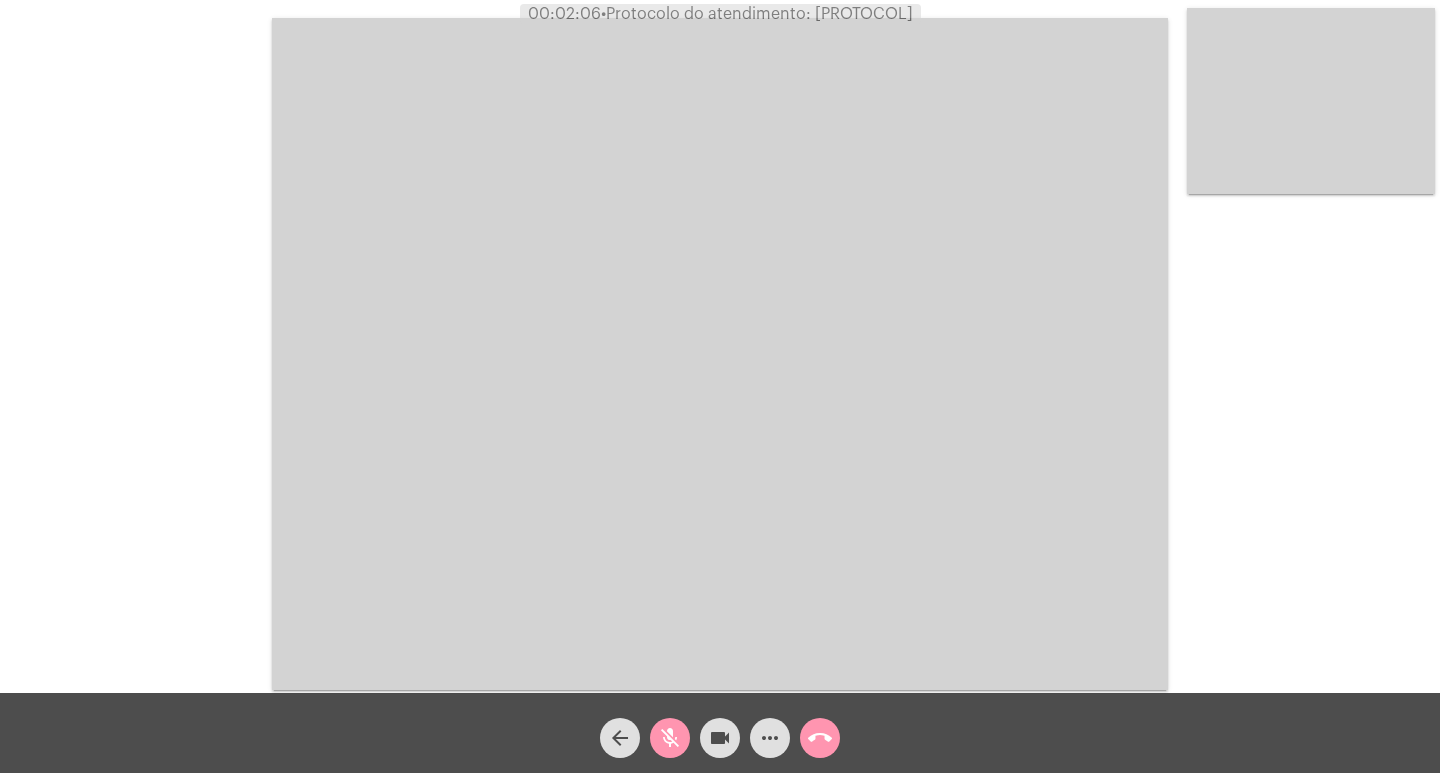 click on "mic_off" 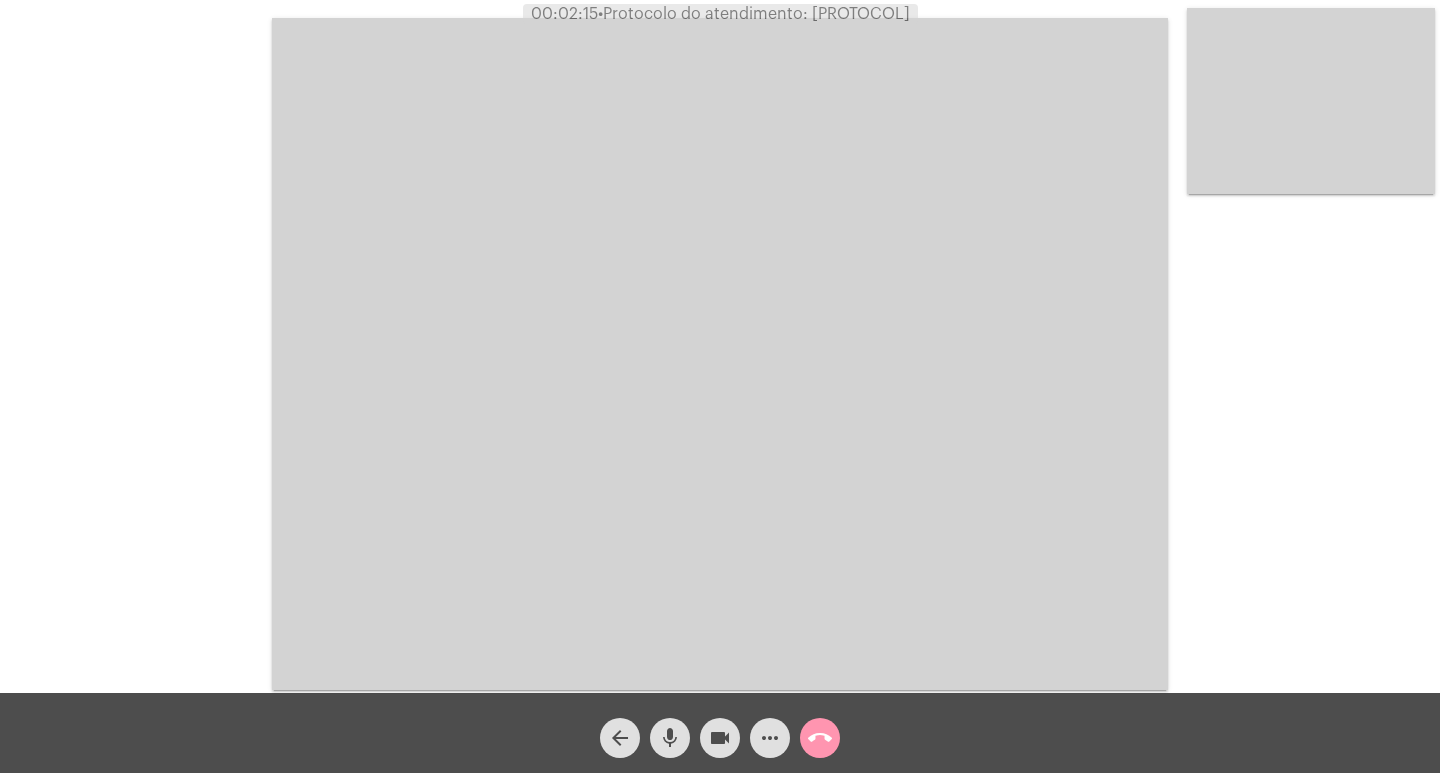 click at bounding box center [720, 354] 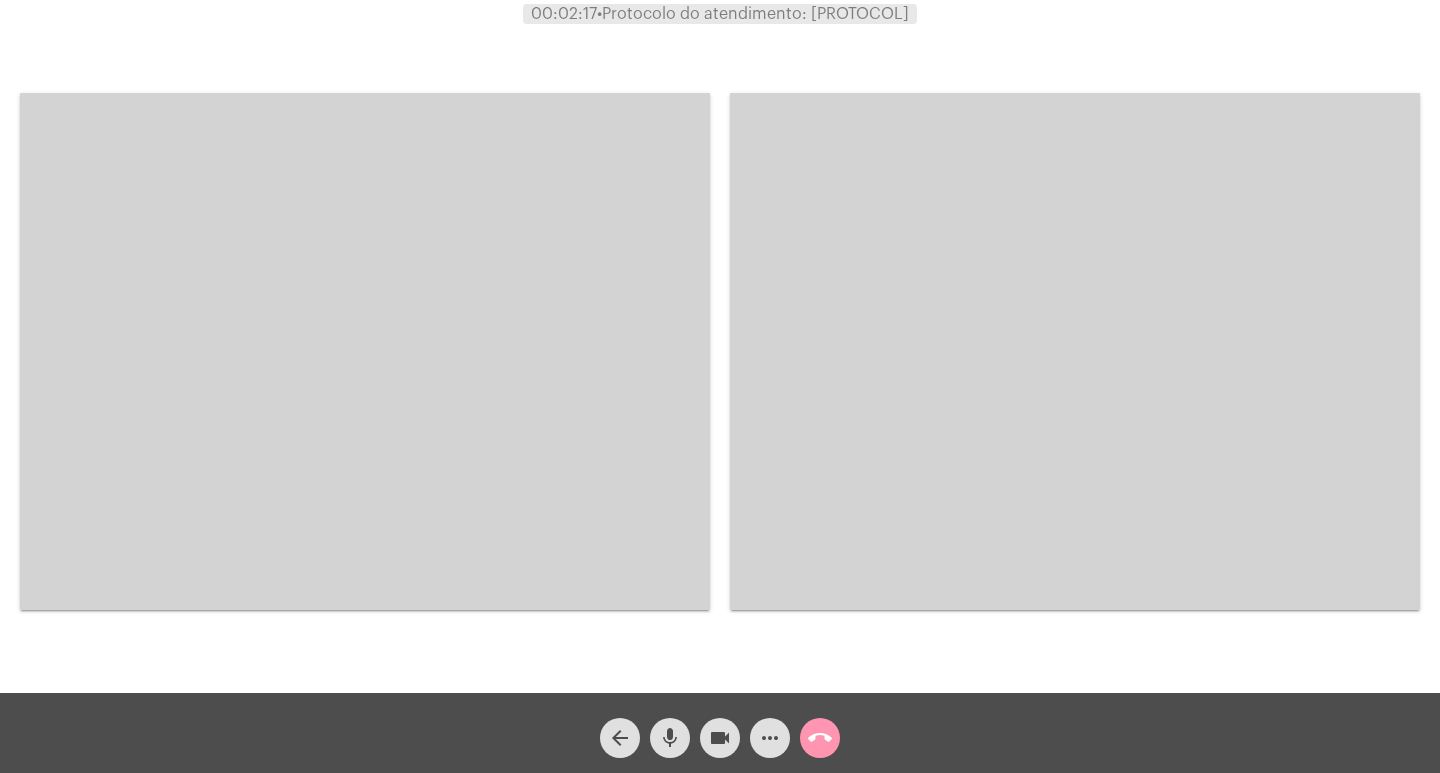 click at bounding box center (365, 351) 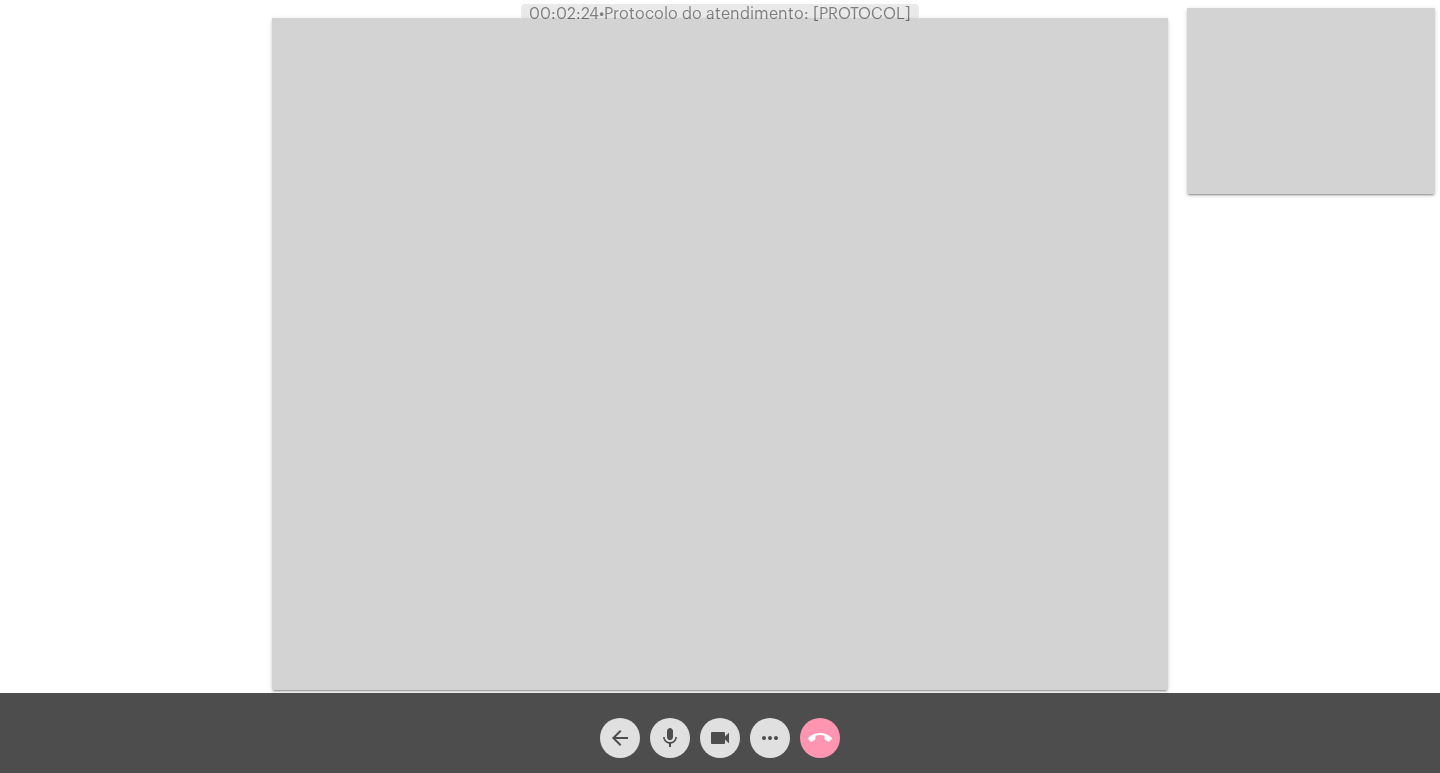 click on "•  Protocolo do atendimento: [PROTOCOL]" 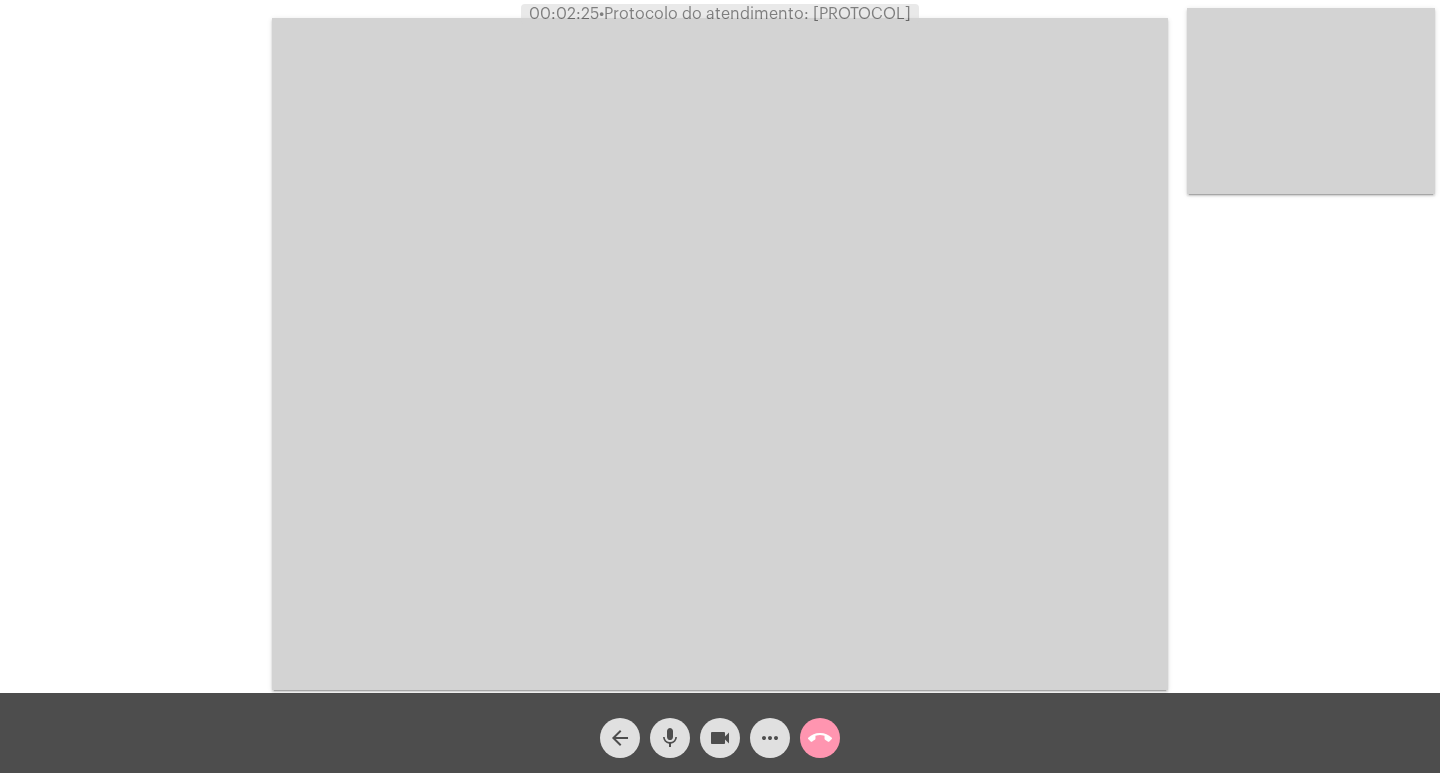 click on "•  Protocolo do atendimento: [PROTOCOL]" 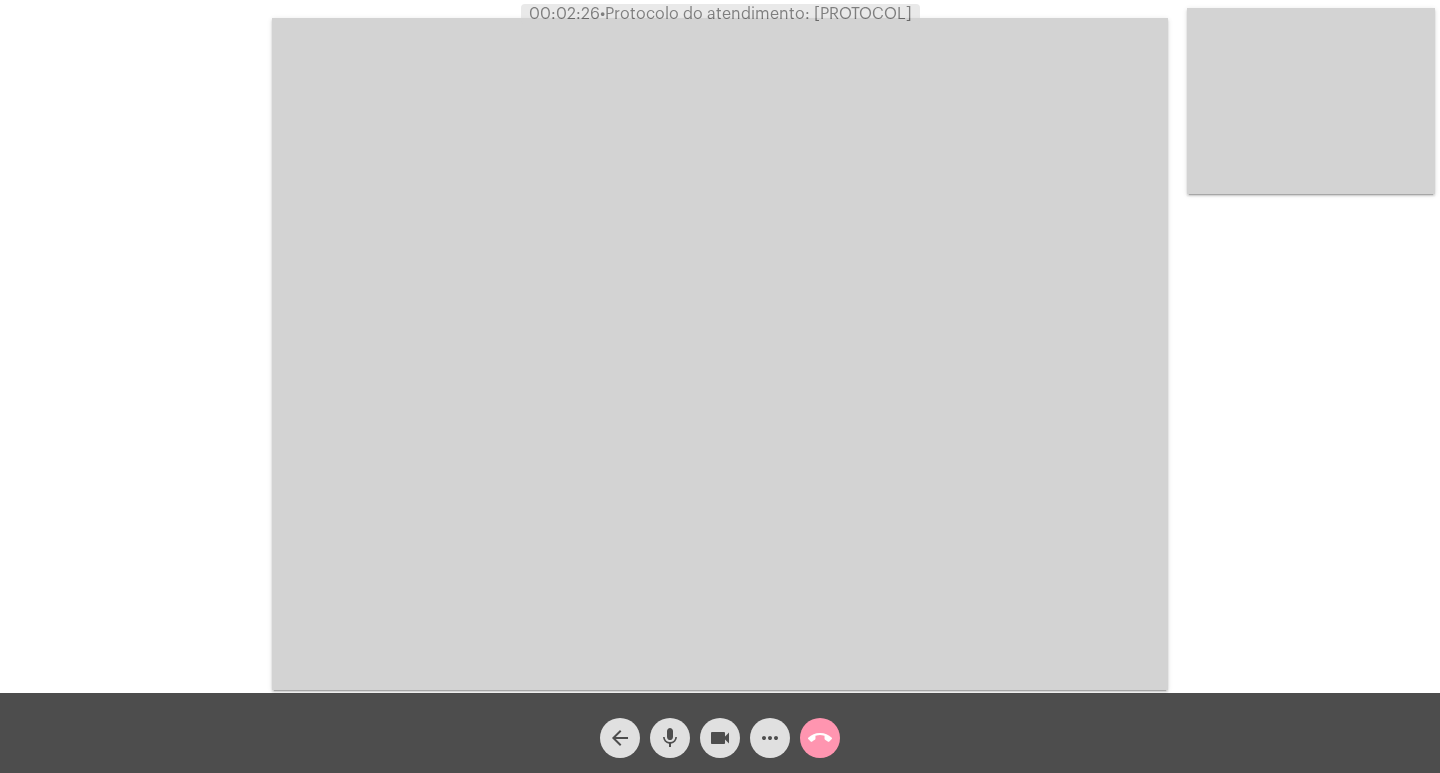 copy on "[PROTOCOL]" 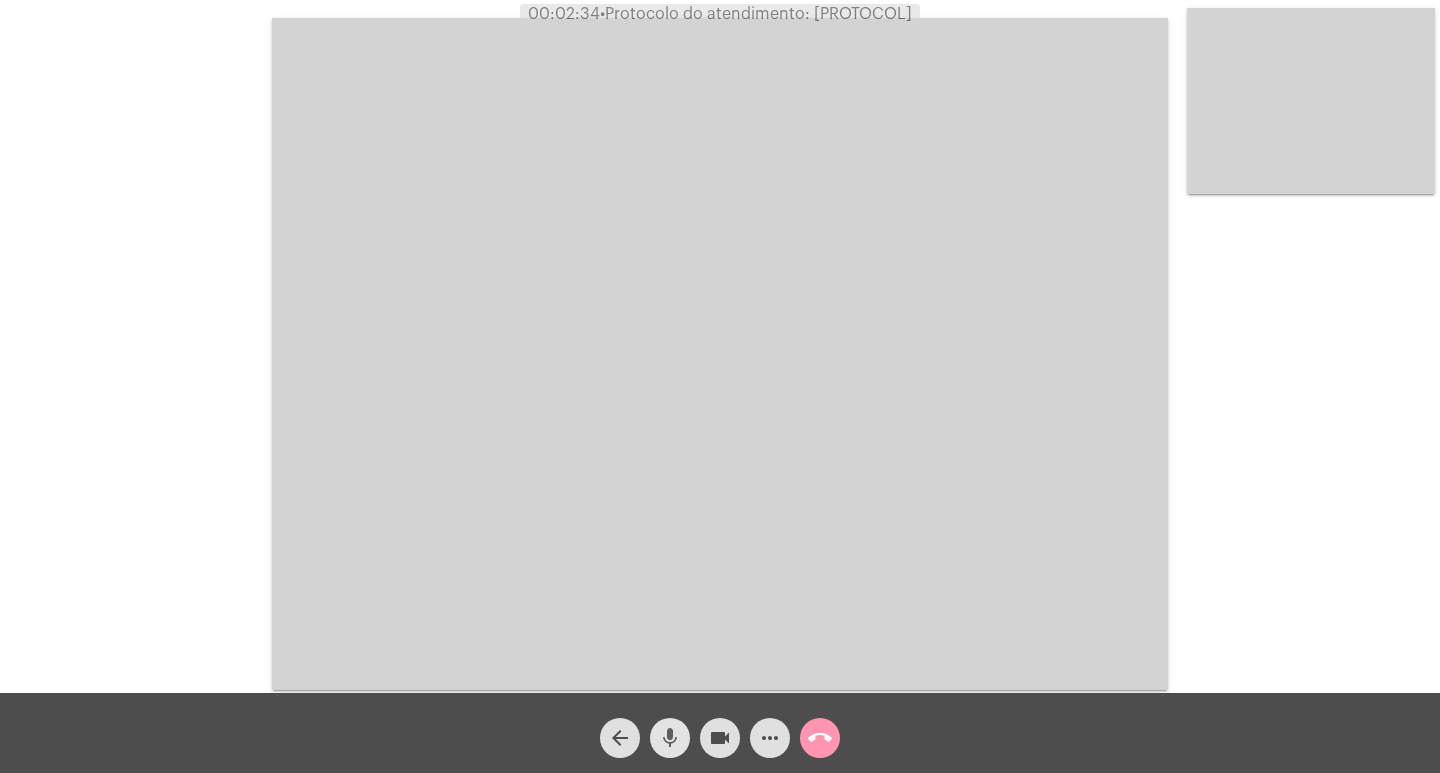 click on "mic" 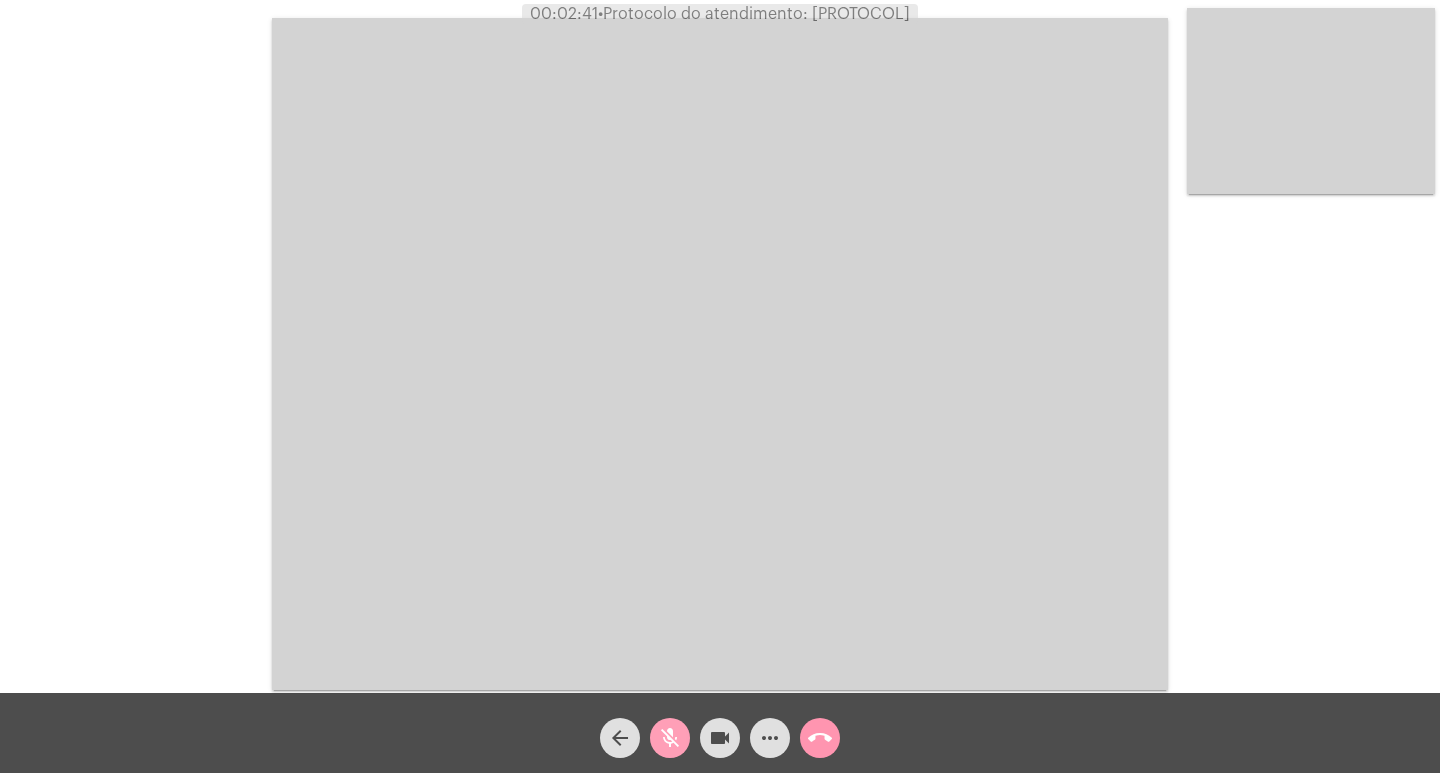 click on "mic_off" 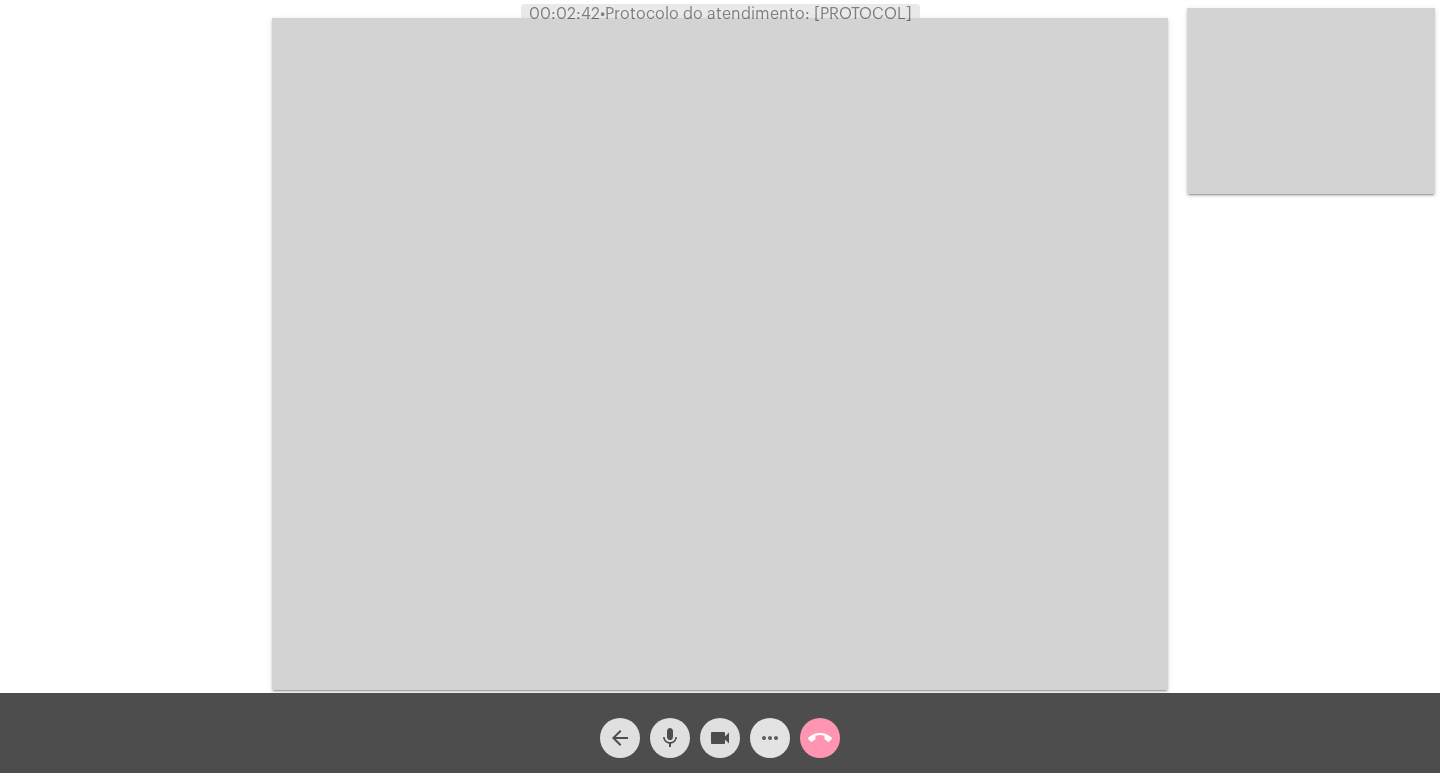 click on "more_horiz" 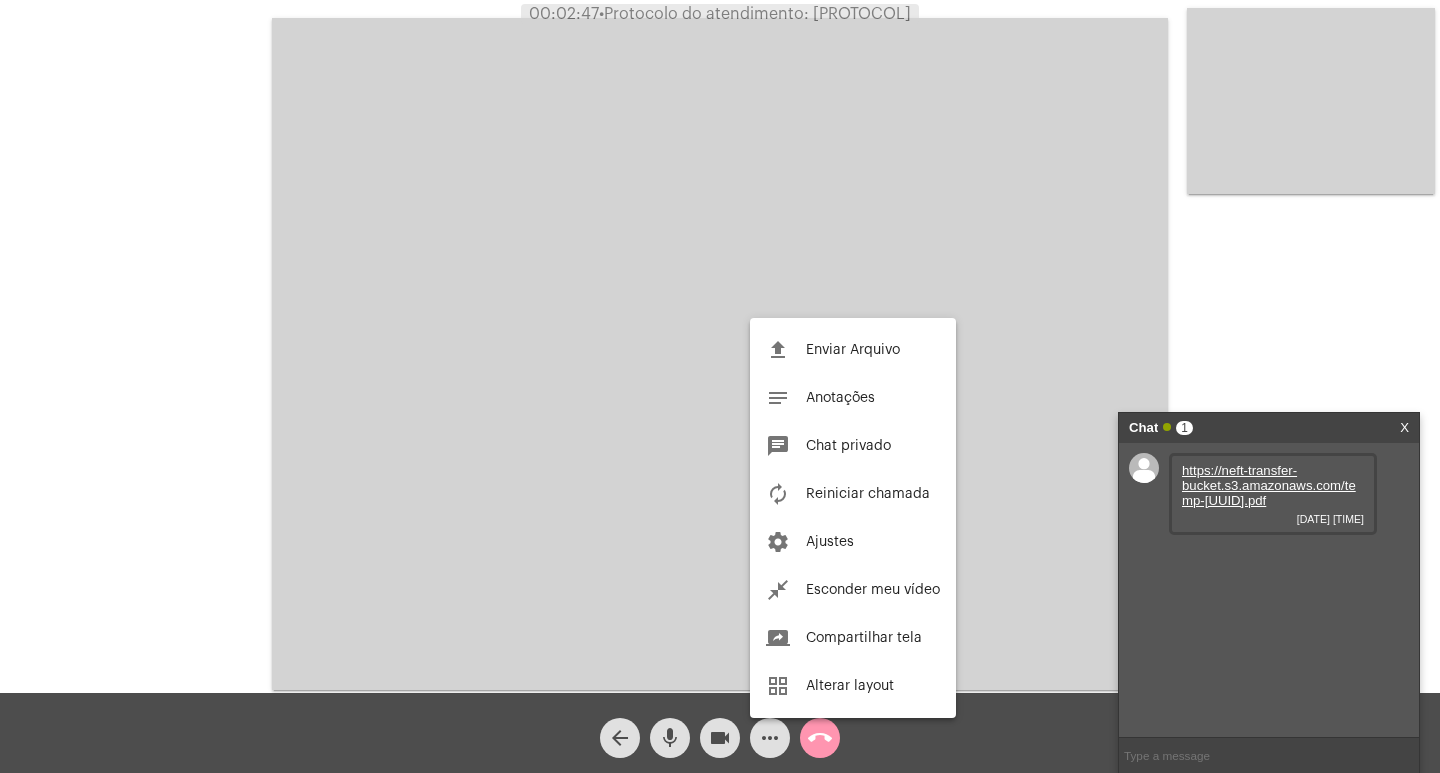 click at bounding box center (720, 386) 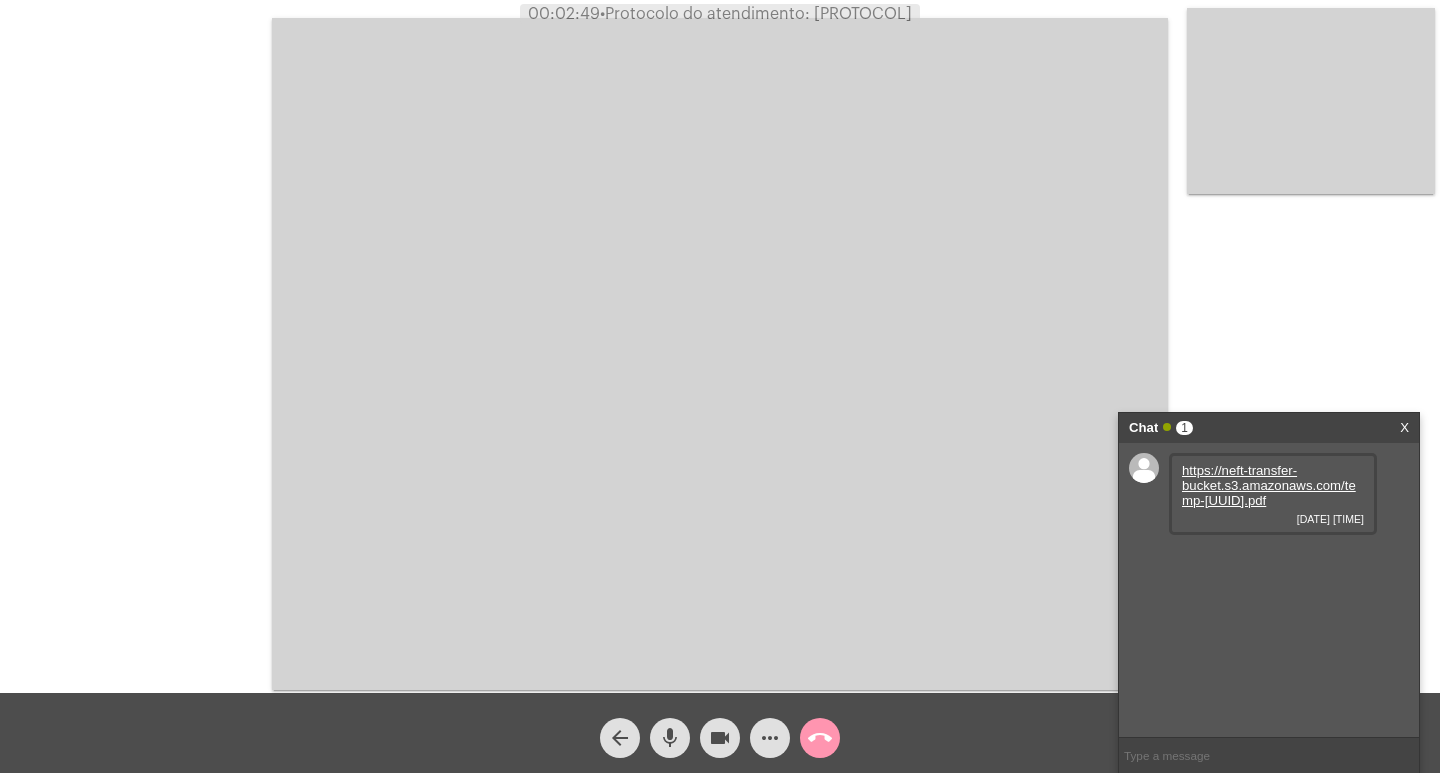 click on "https://neft-transfer-bucket.s3.amazonaws.com/temp-[UUID].pdf" at bounding box center [1269, 485] 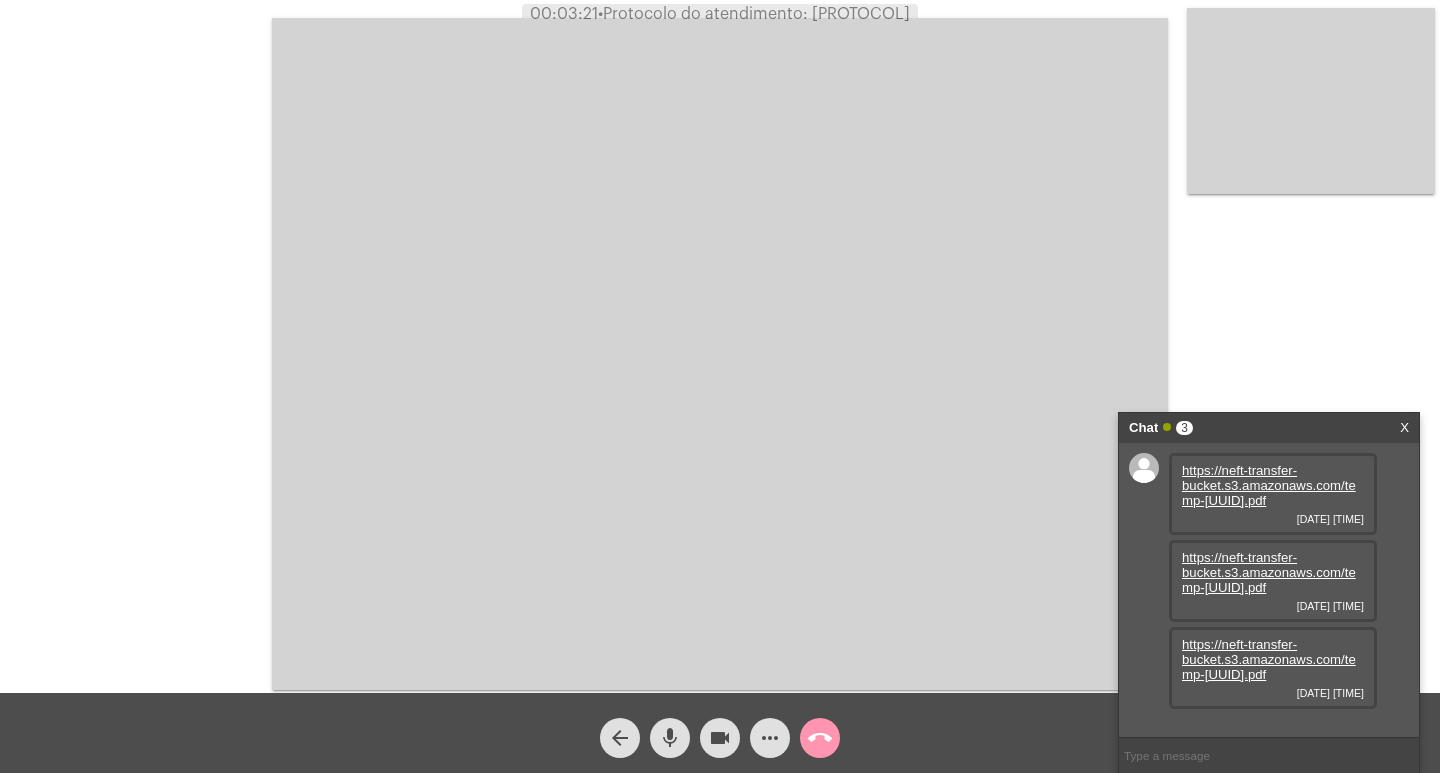 scroll, scrollTop: 17, scrollLeft: 0, axis: vertical 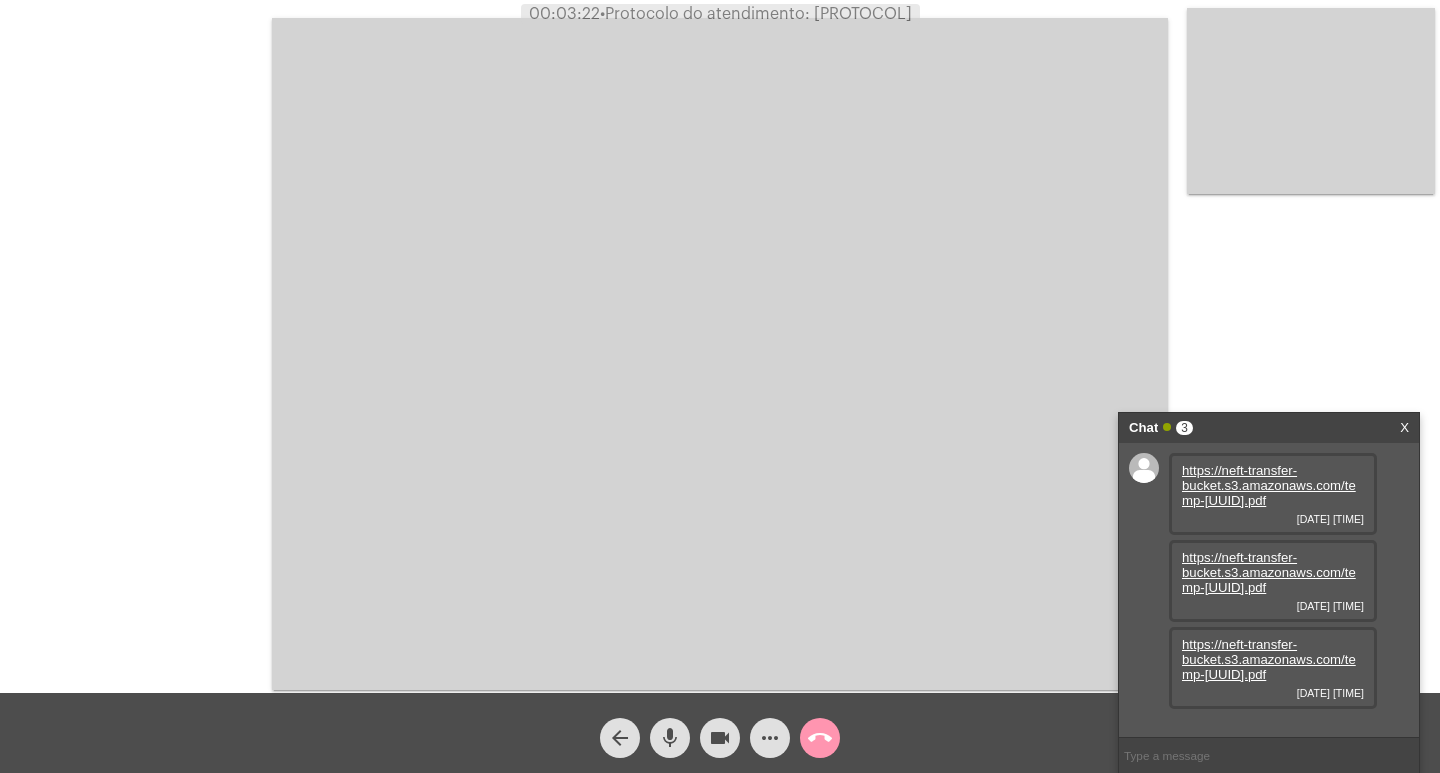 click on "https://neft-transfer-bucket.s3.amazonaws.com/temp-[UUID].pdf" at bounding box center (1269, 572) 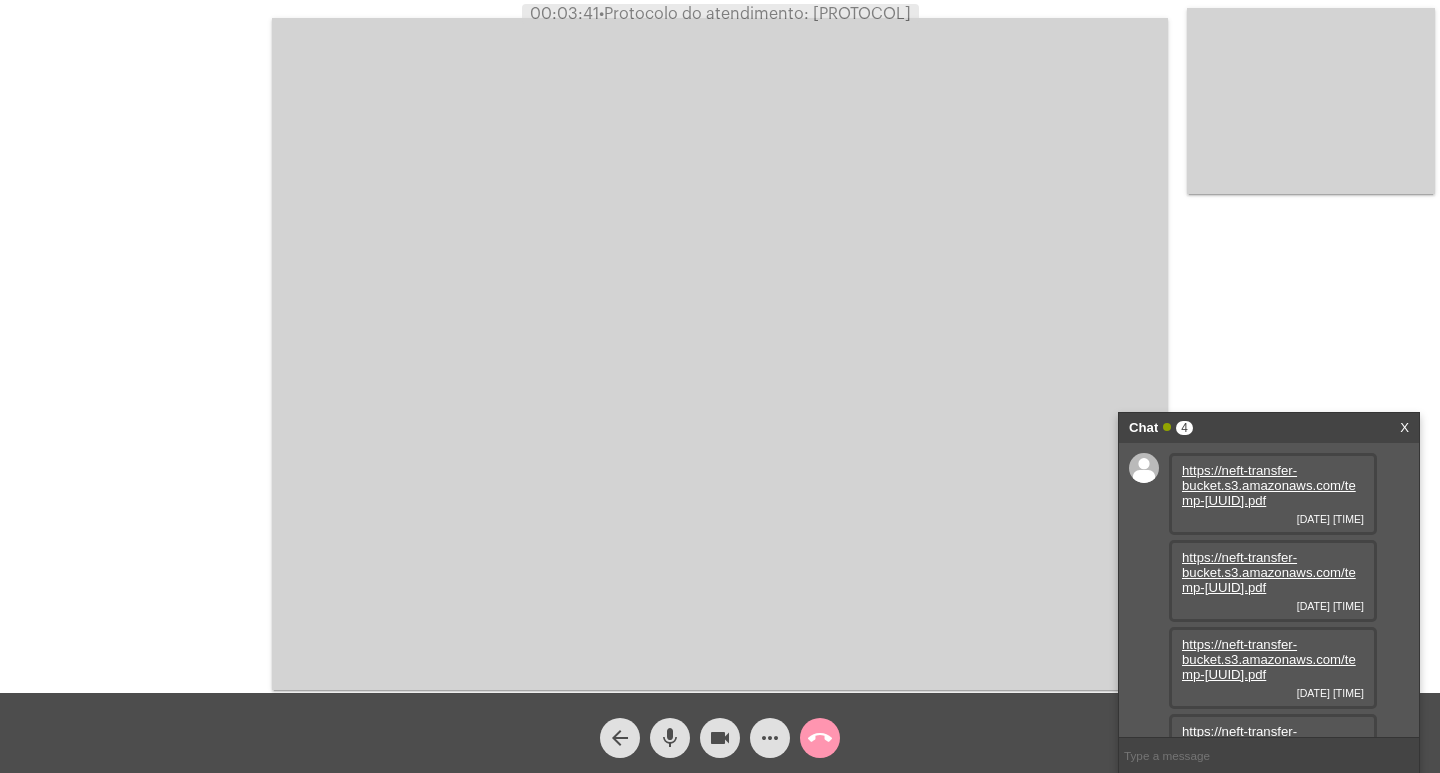 scroll, scrollTop: 119, scrollLeft: 0, axis: vertical 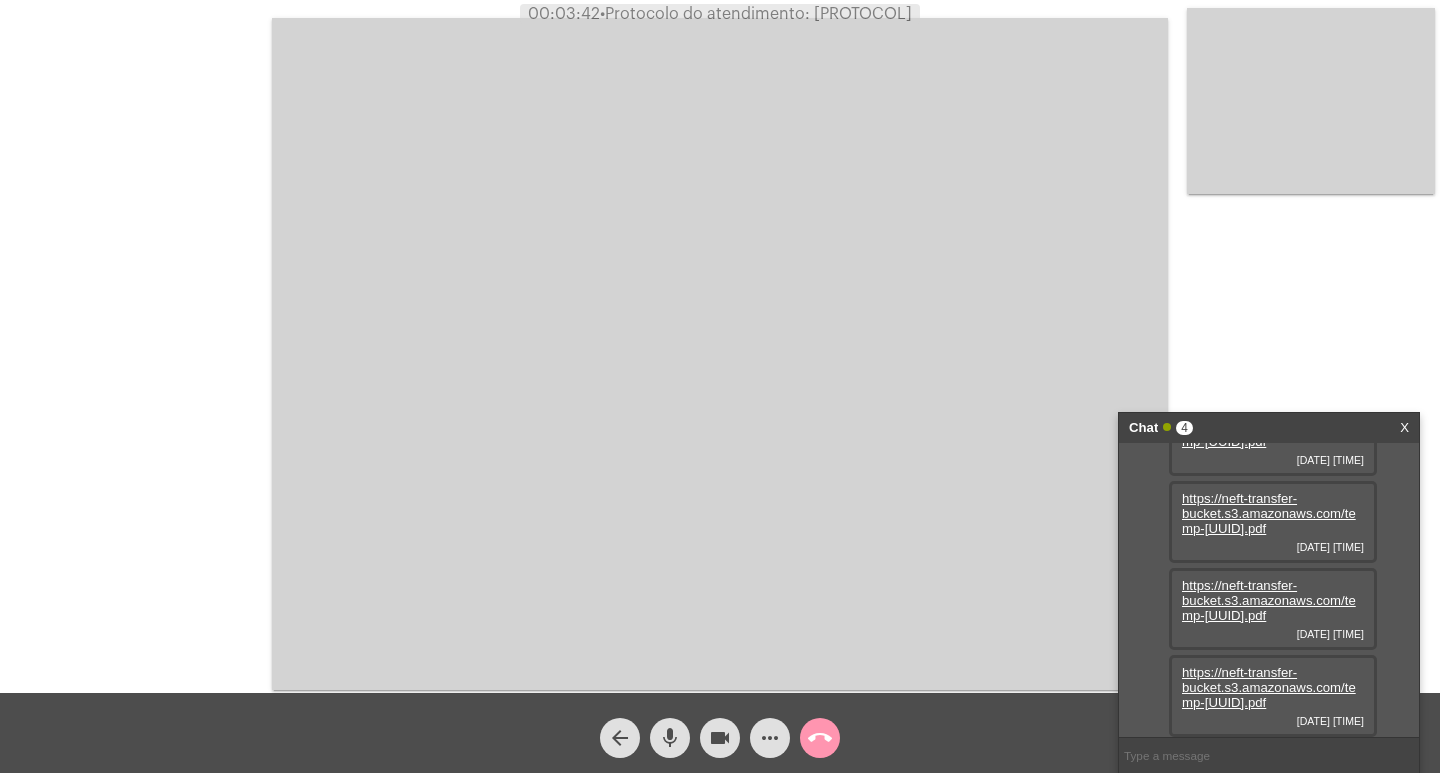 click on "https://neft-transfer-bucket.s3.amazonaws.com/temp-[UUID].pdf" at bounding box center [1269, 600] 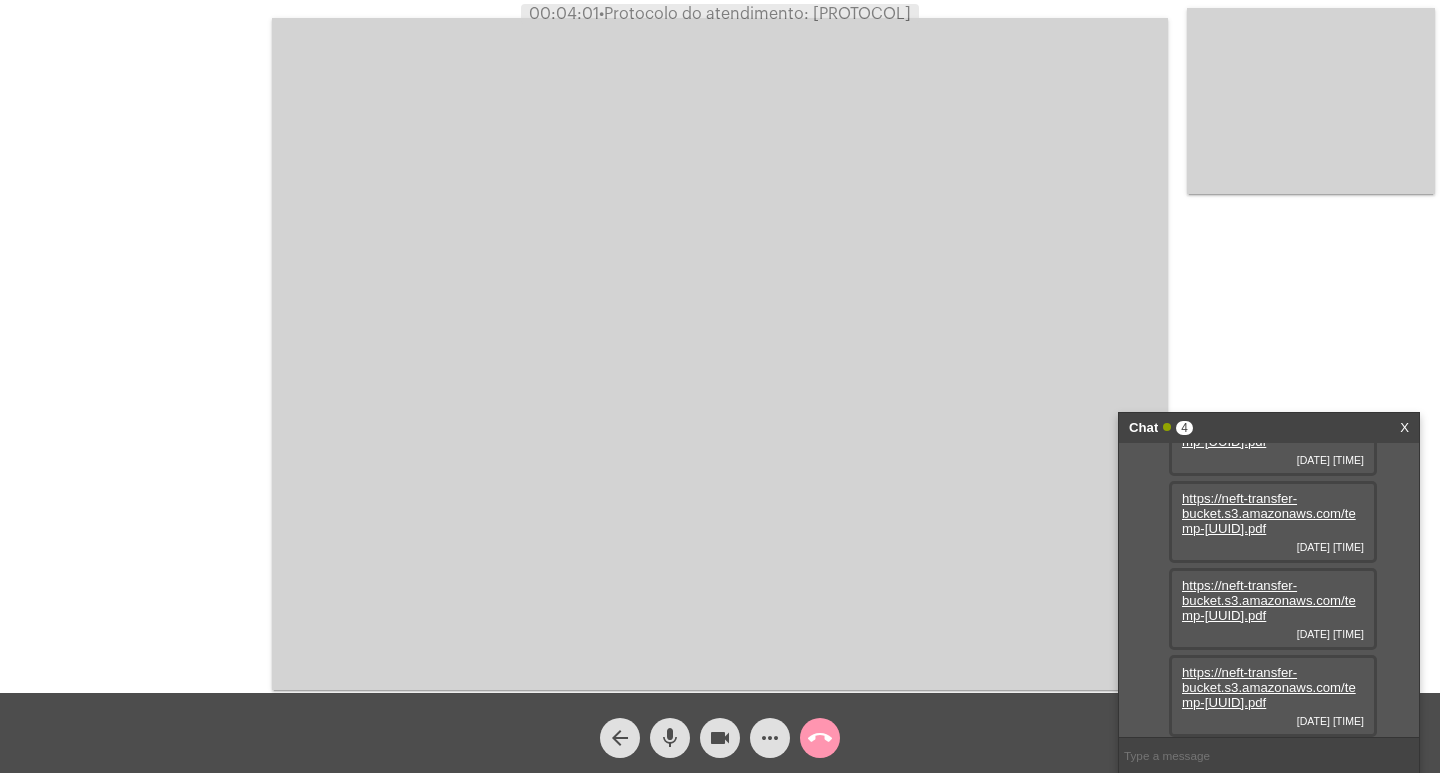 click on "https://neft-transfer-bucket.s3.amazonaws.com/temp-[UUID].pdf" at bounding box center [1269, 687] 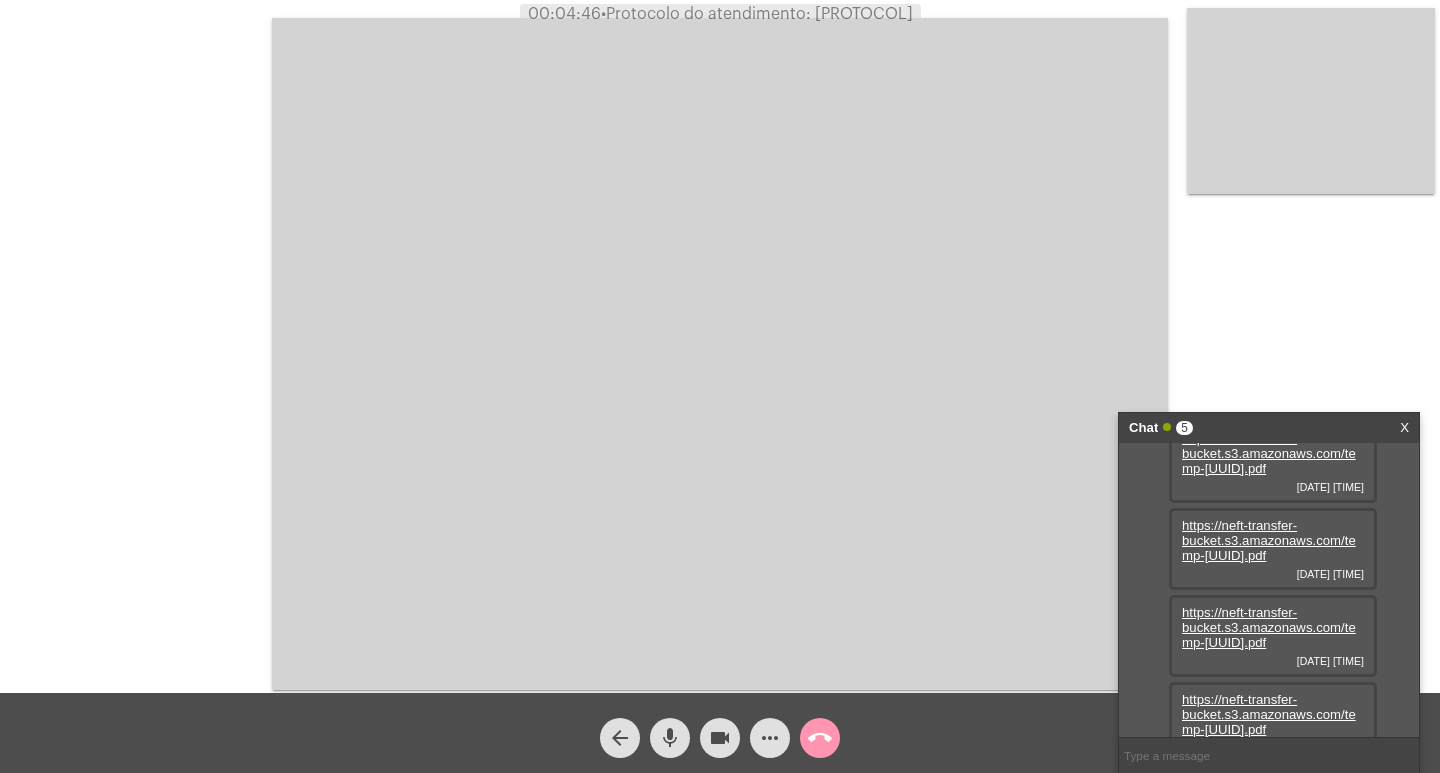 scroll, scrollTop: 221, scrollLeft: 0, axis: vertical 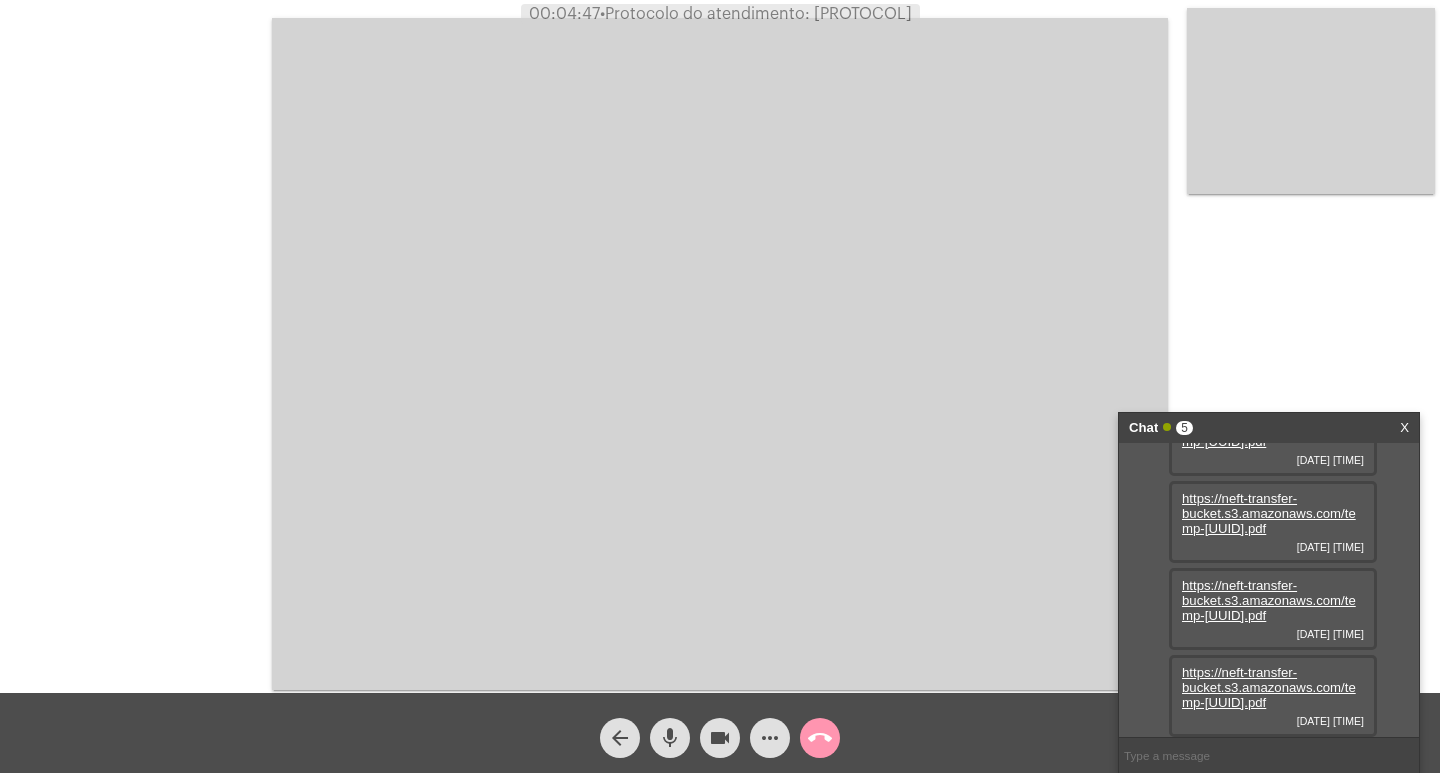 click on "https://neft-transfer-bucket.s3.amazonaws.com/temp-[UUID].pdf" at bounding box center [1269, 687] 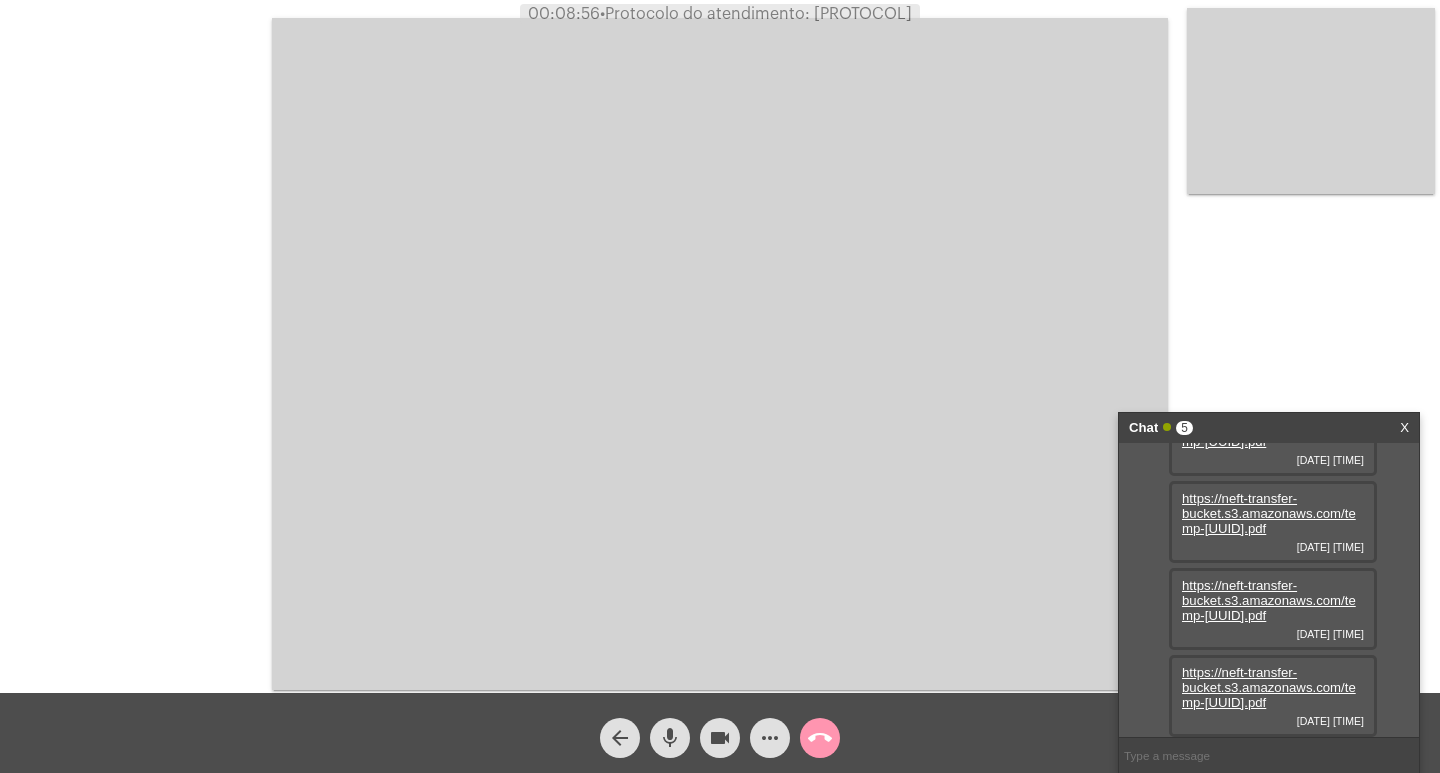 click on "mic" 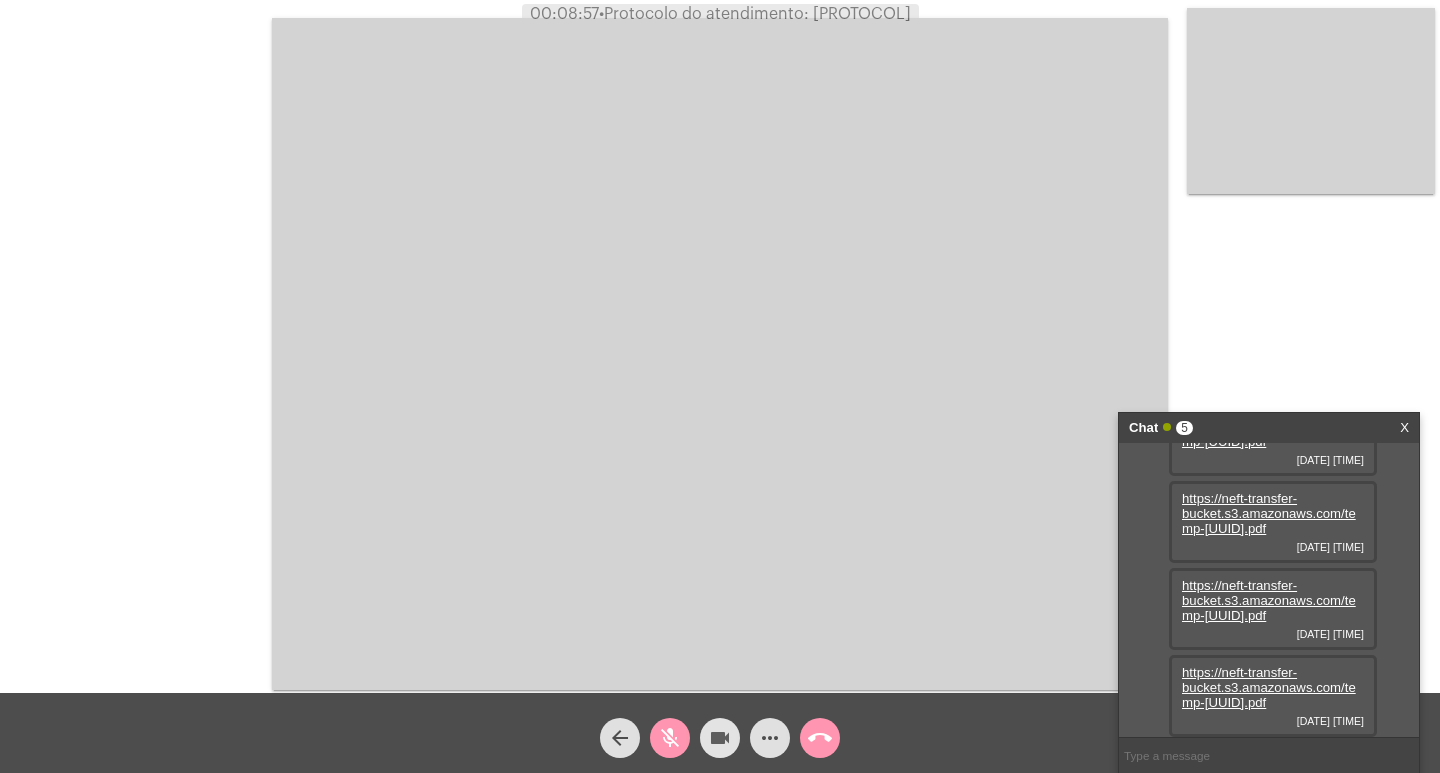 click on "videocam" 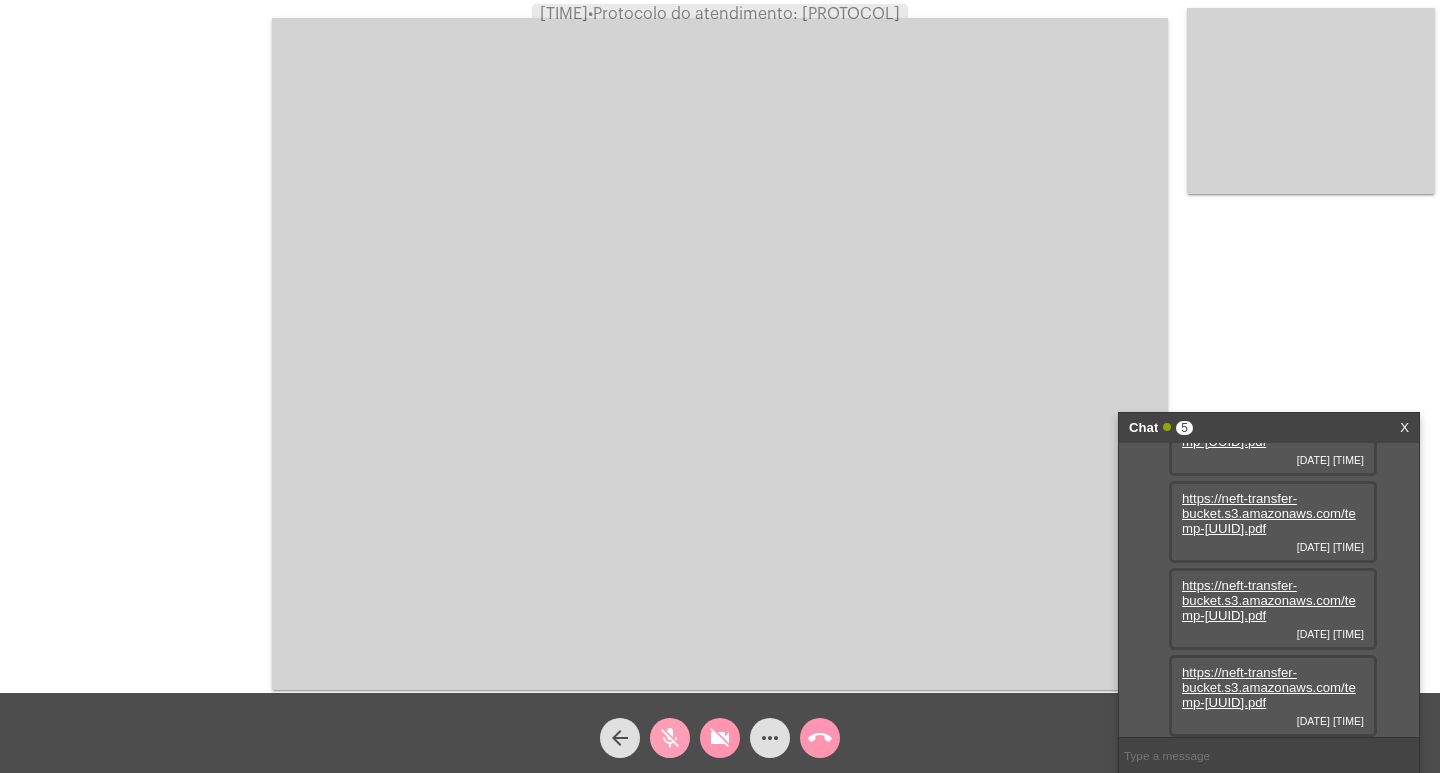 click on "mic_off" 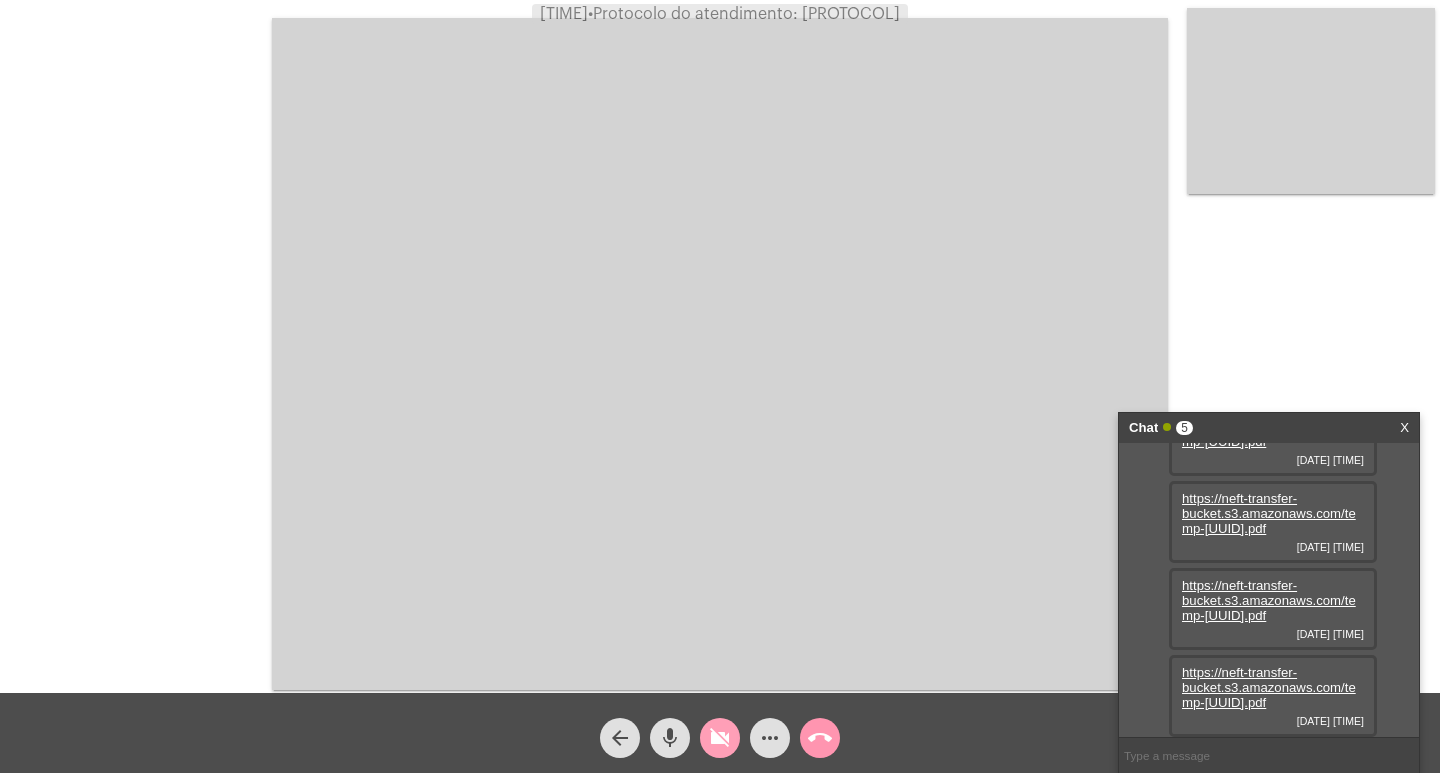 click on "videocam_off" 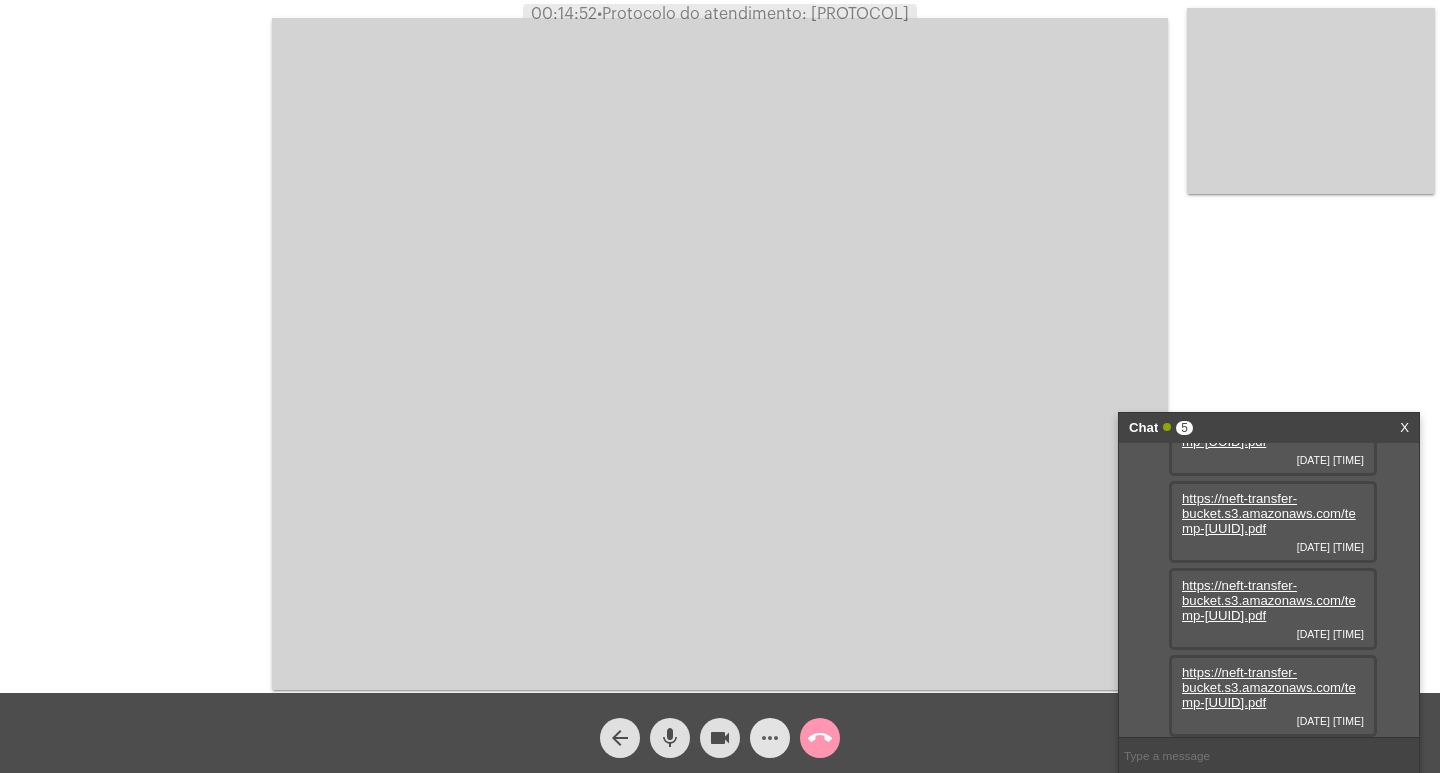 click on "more_horiz" 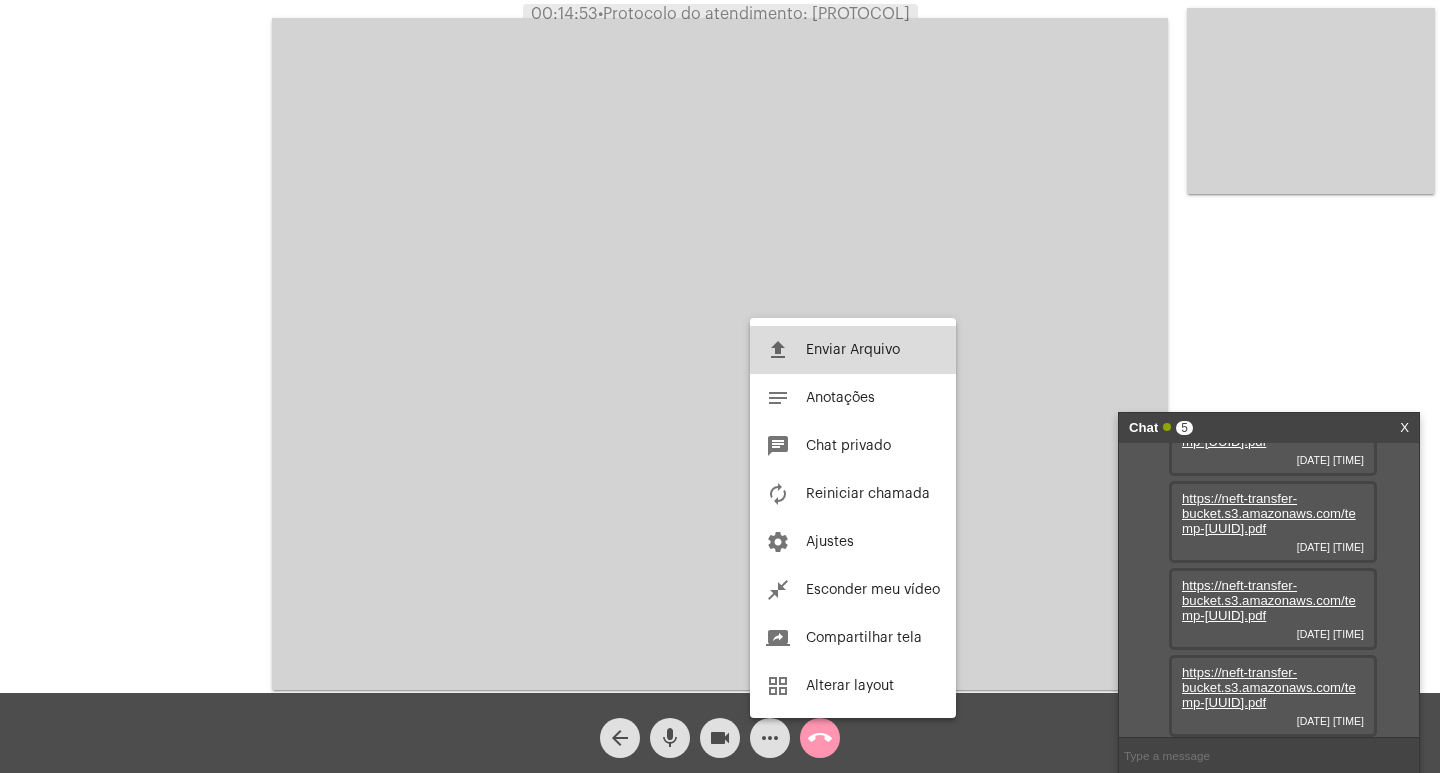 click on "Enviar Arquivo" at bounding box center (853, 350) 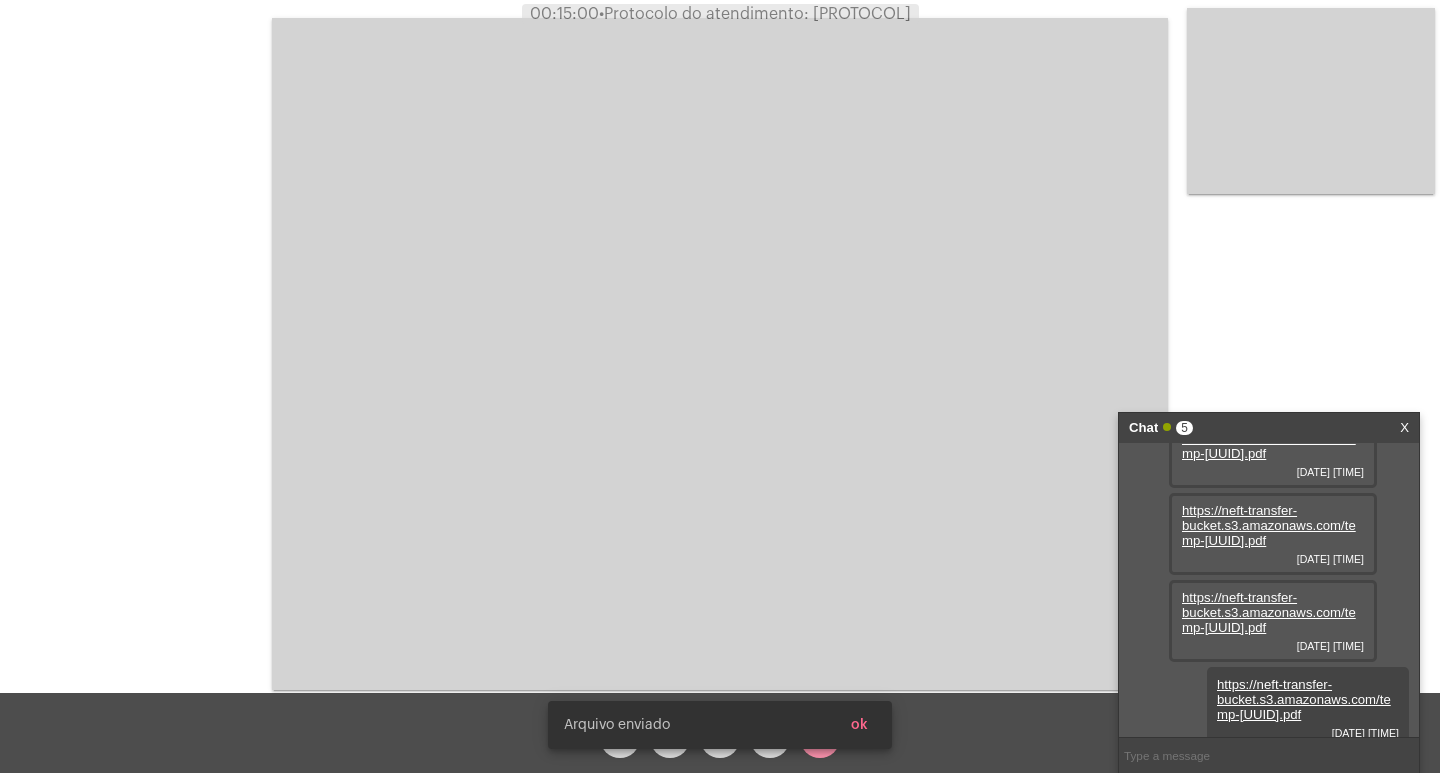 scroll, scrollTop: 323, scrollLeft: 0, axis: vertical 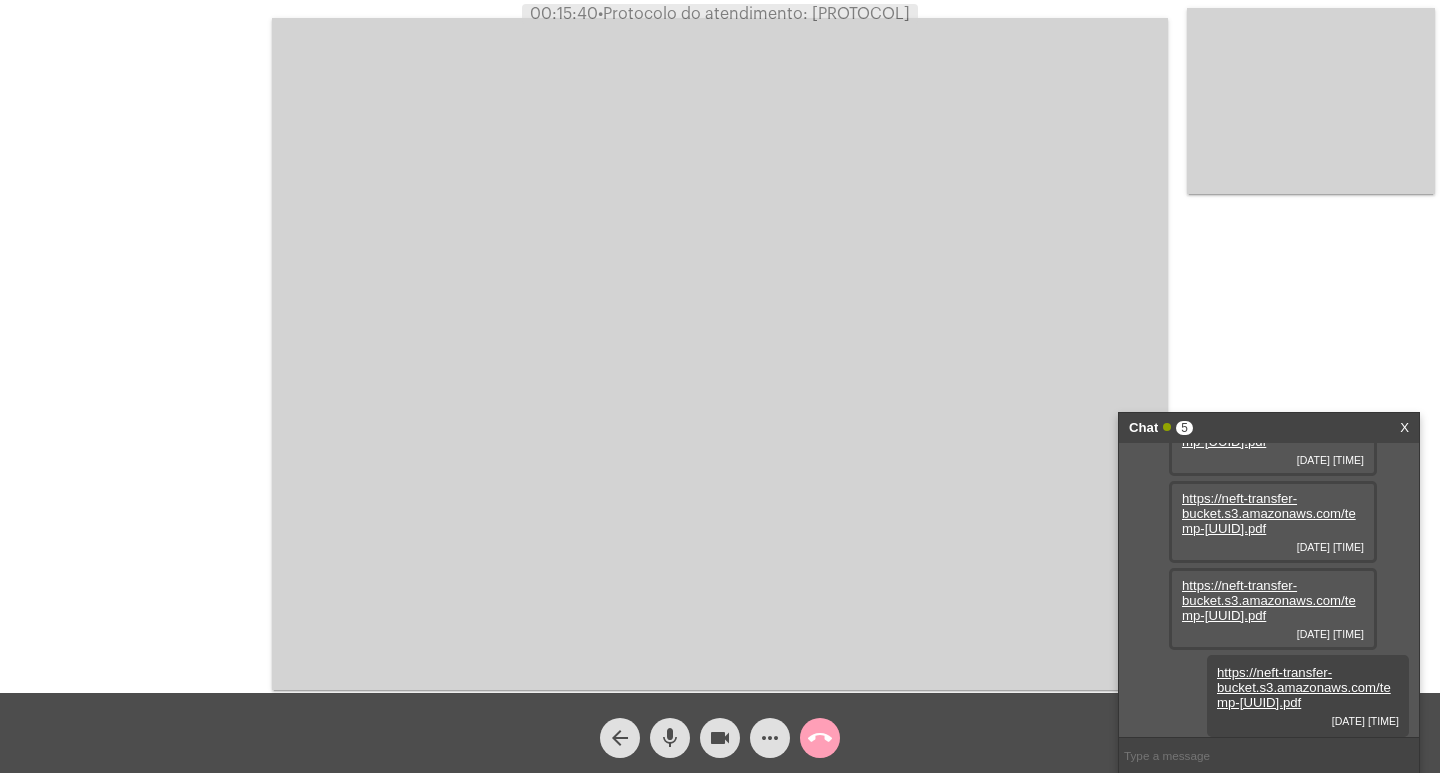 click on "call_end" 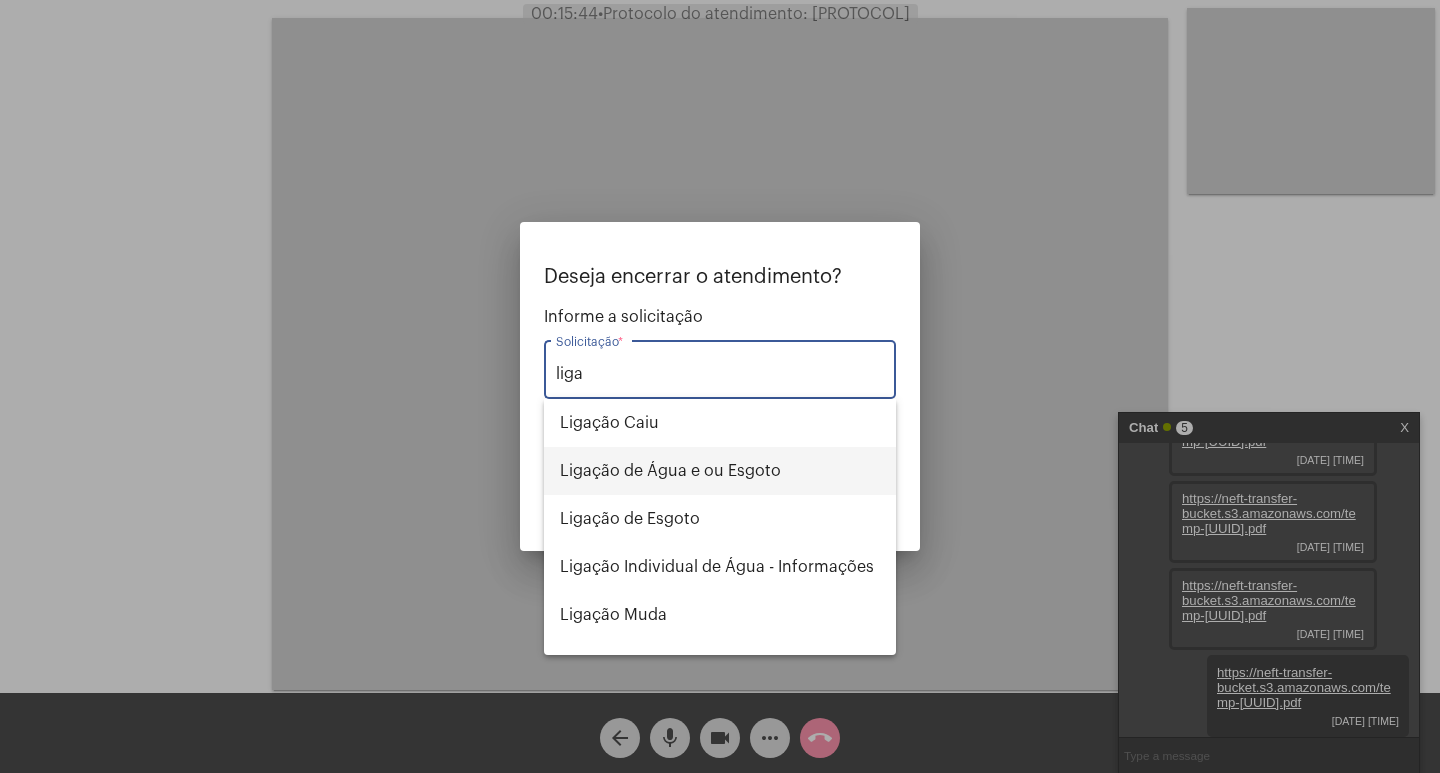 click on "Ligação de Água e ou Esgoto" at bounding box center [720, 471] 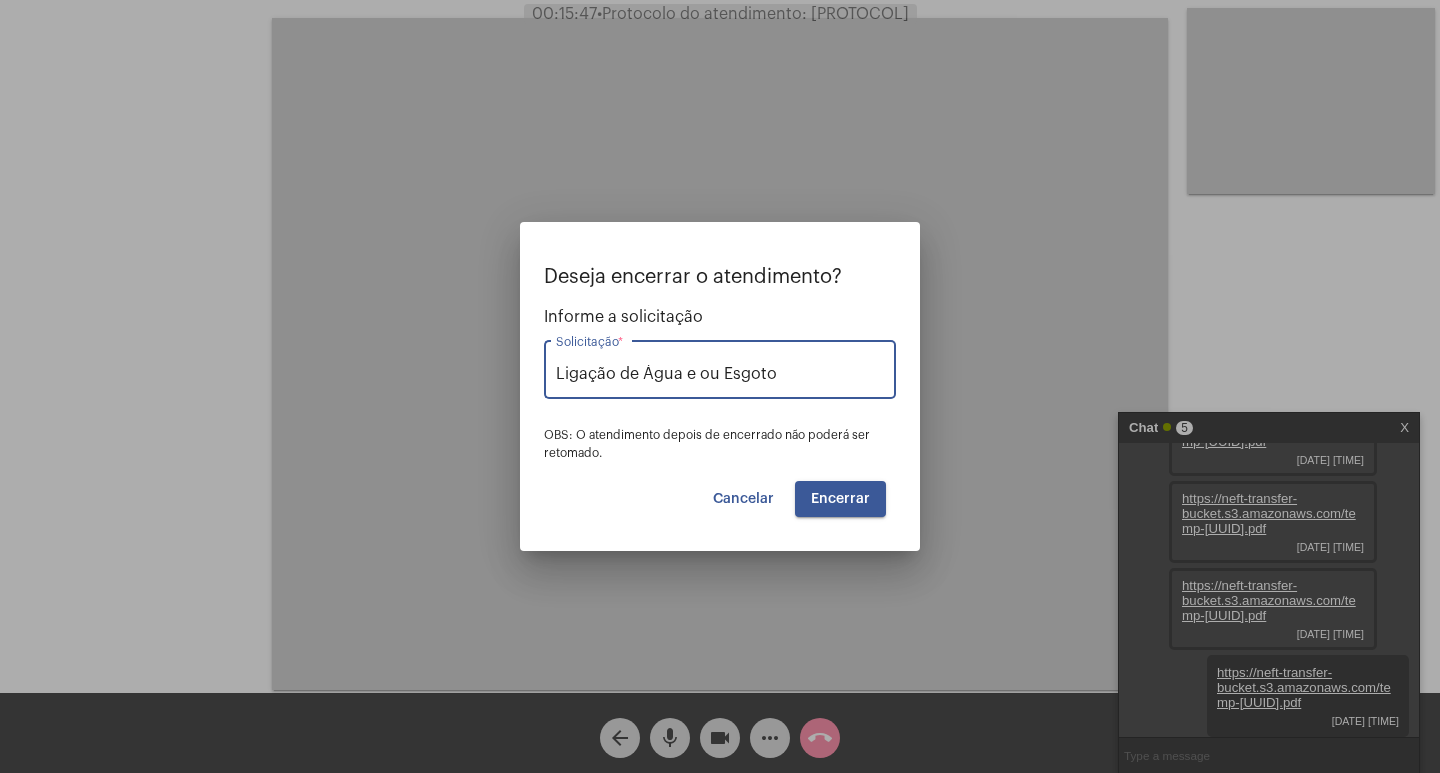 click on "Encerrar" at bounding box center [840, 499] 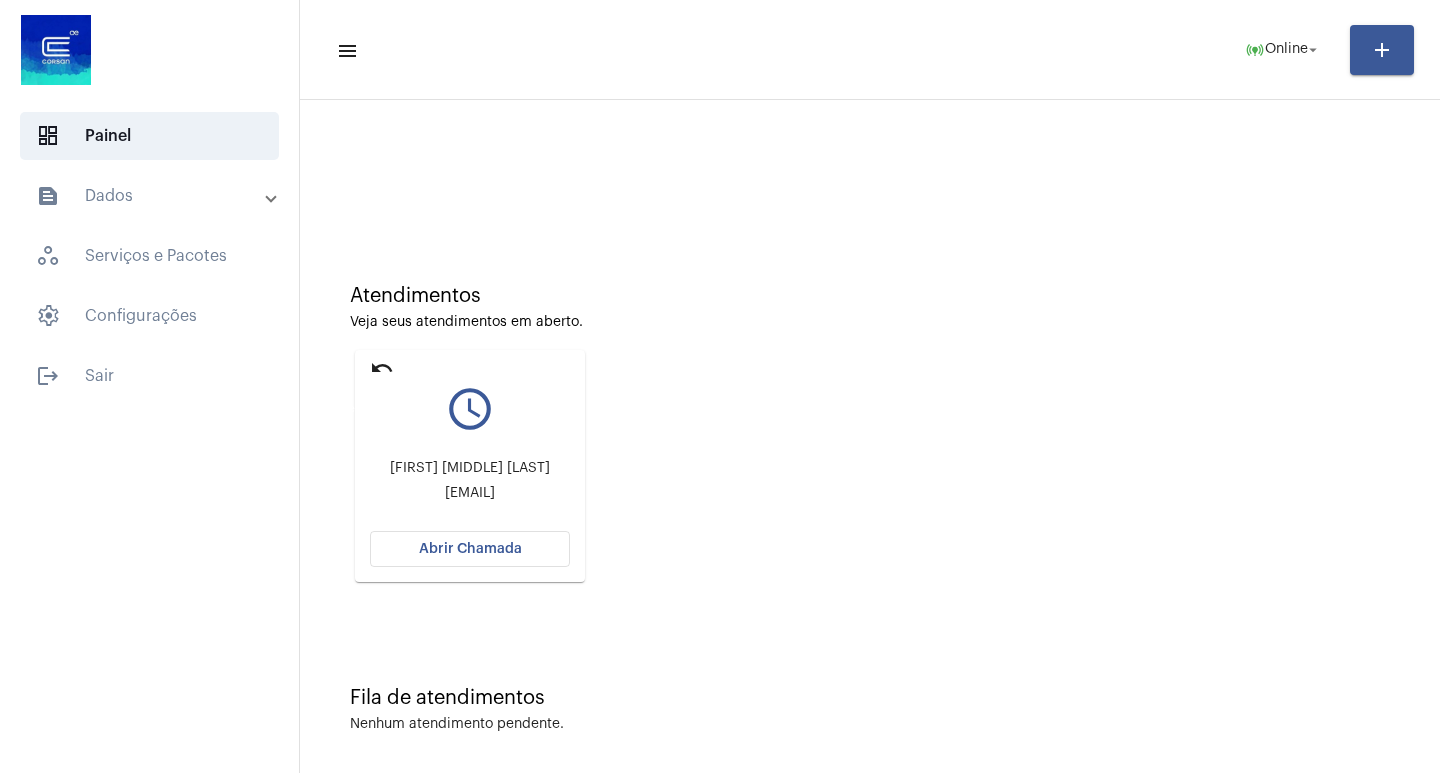click on "undo" 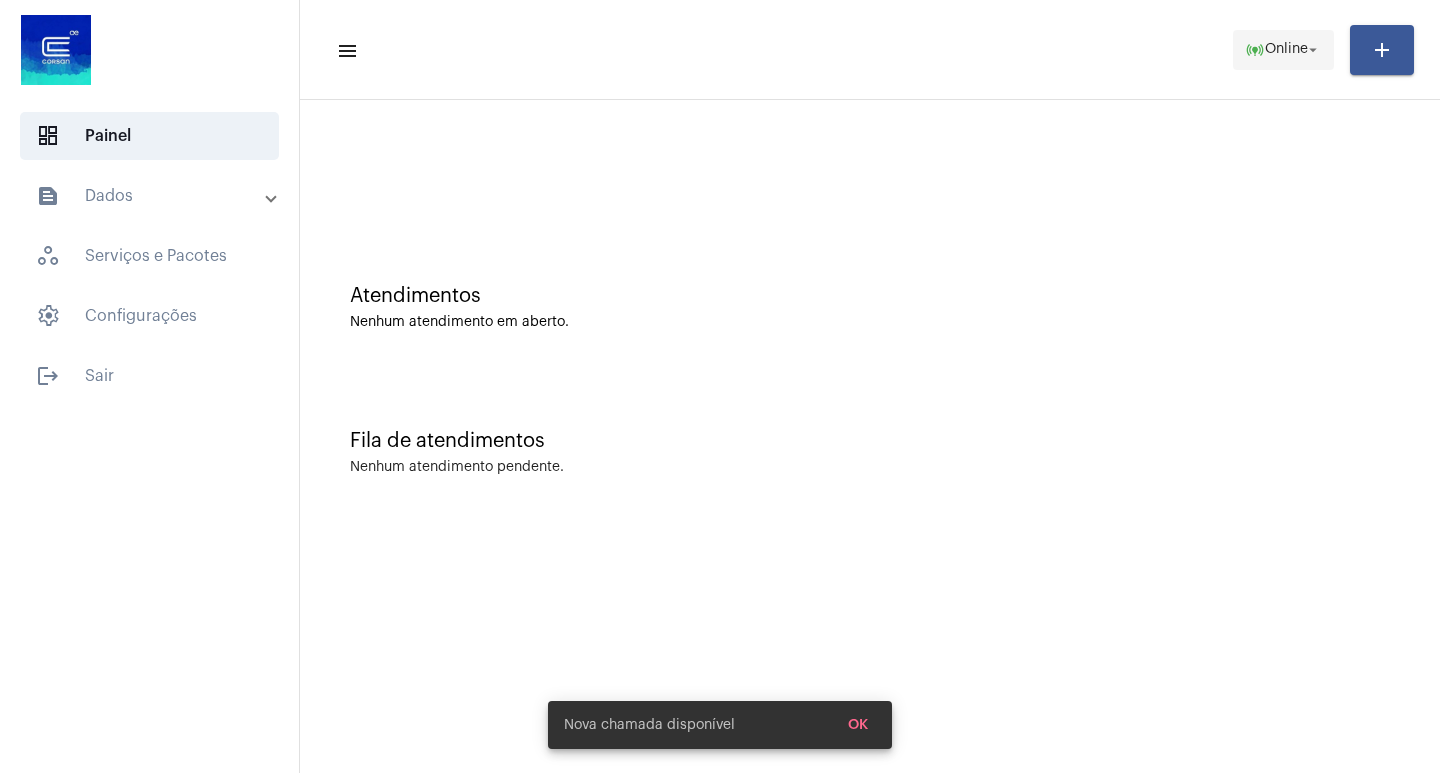 click on "Online" 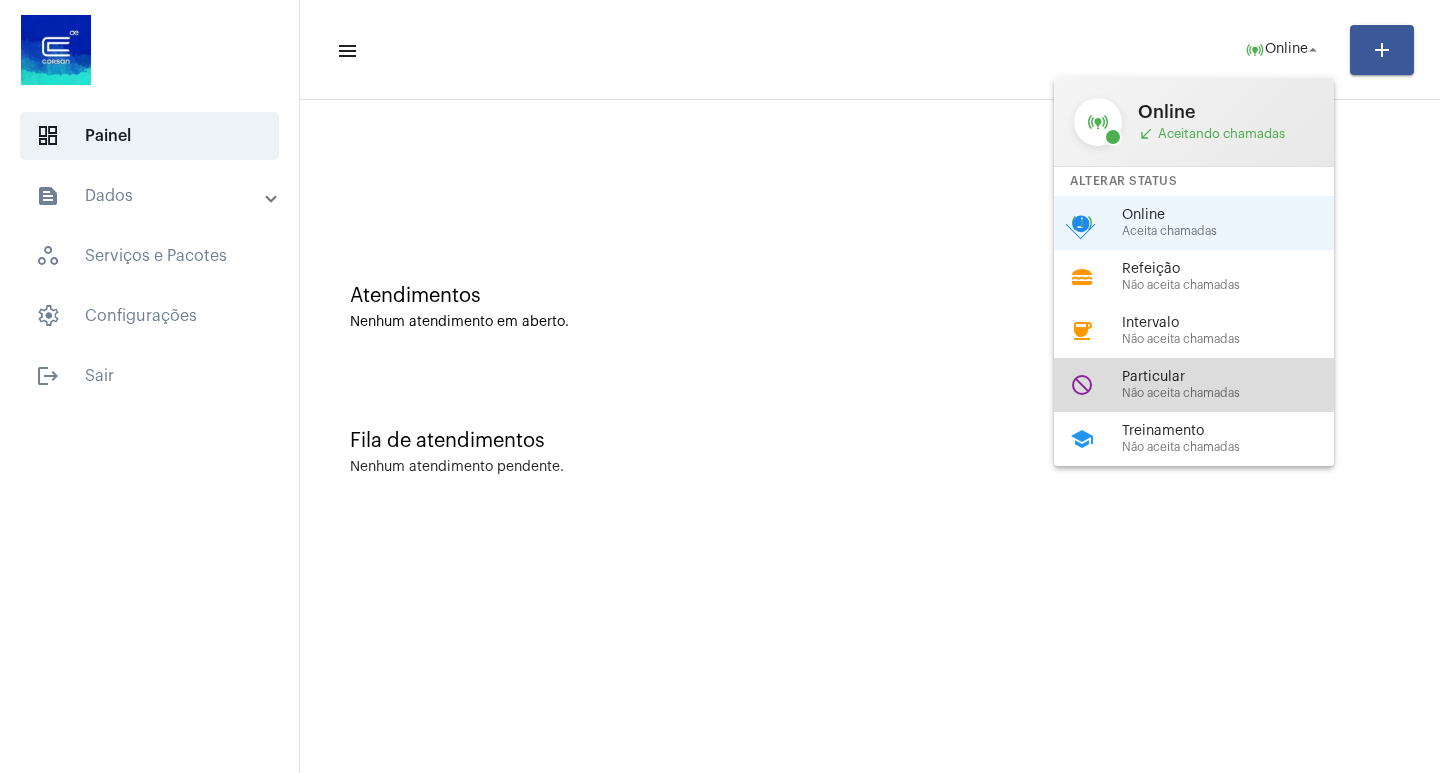 click on "do_not_disturb  Particular Não aceita chamadas" at bounding box center (1210, 385) 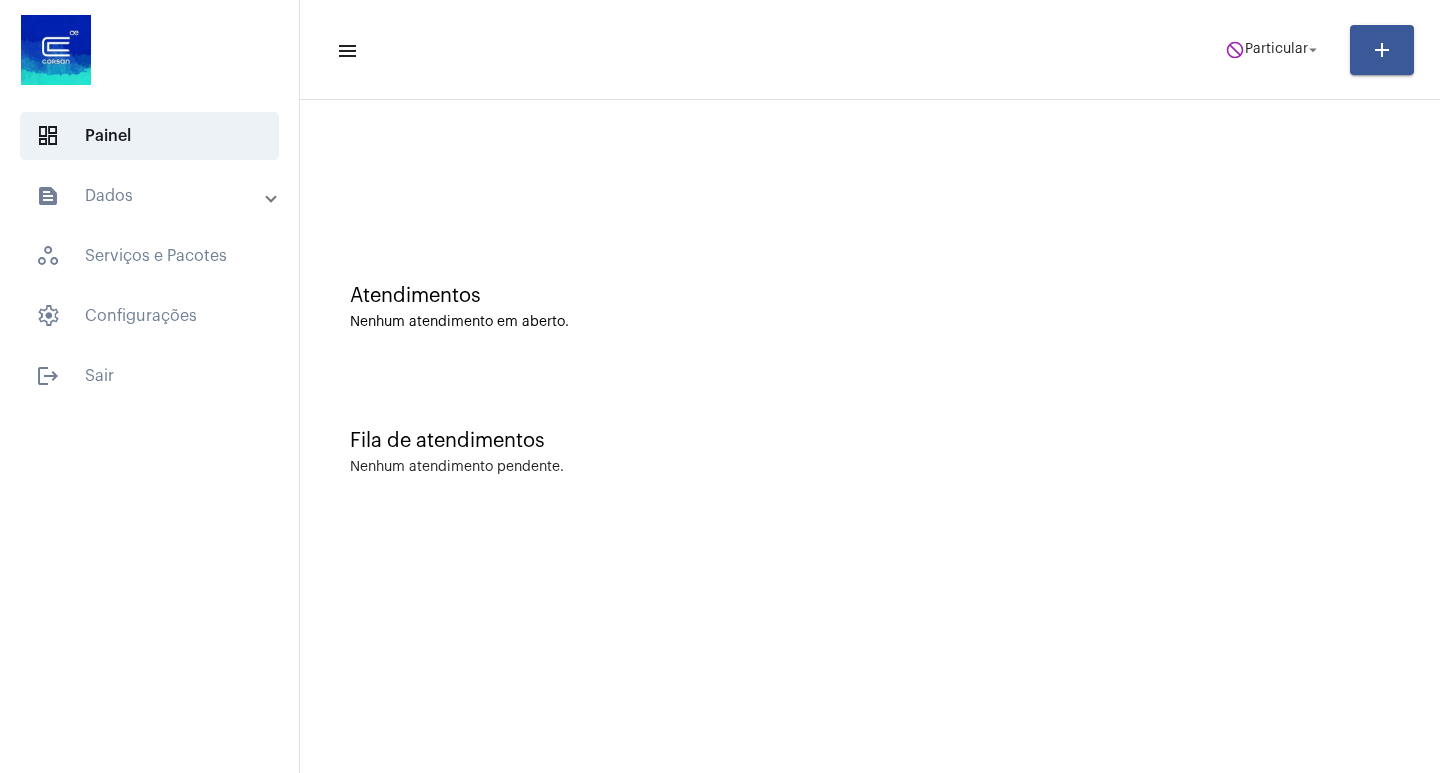 click on "menu  do_not_disturb  Particular arrow_drop_down add" 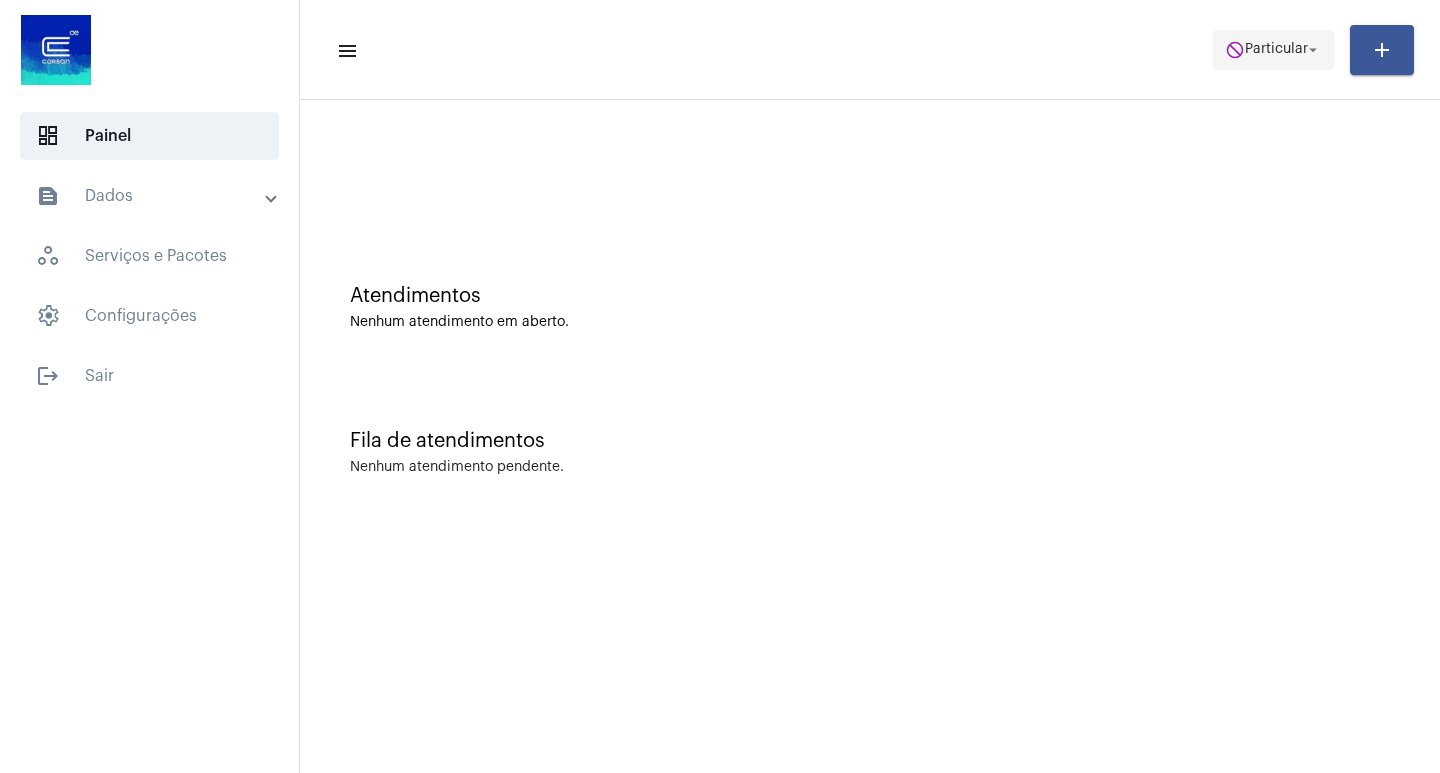click on "do_not_disturb  Particular arrow_drop_down" 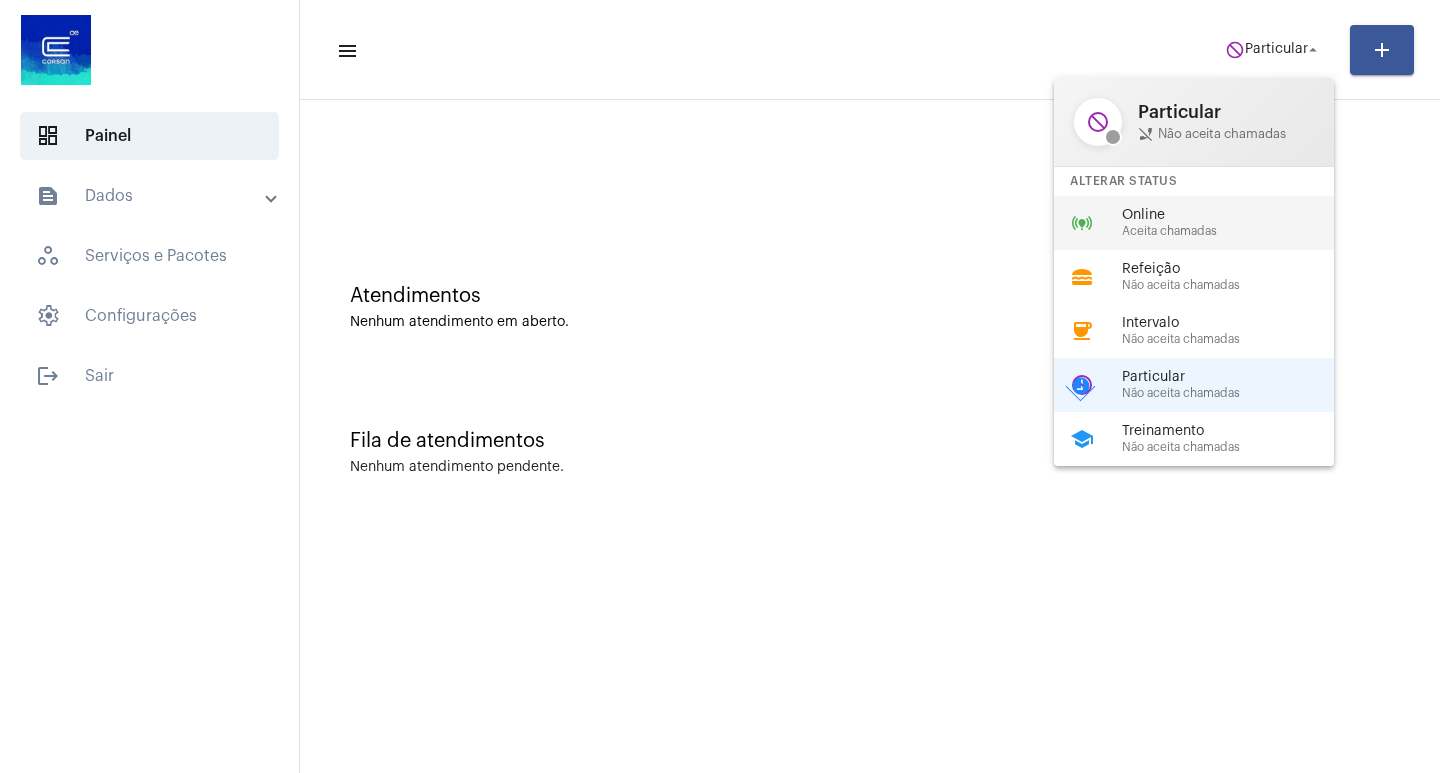 click on "Aceita chamadas" at bounding box center (1236, 231) 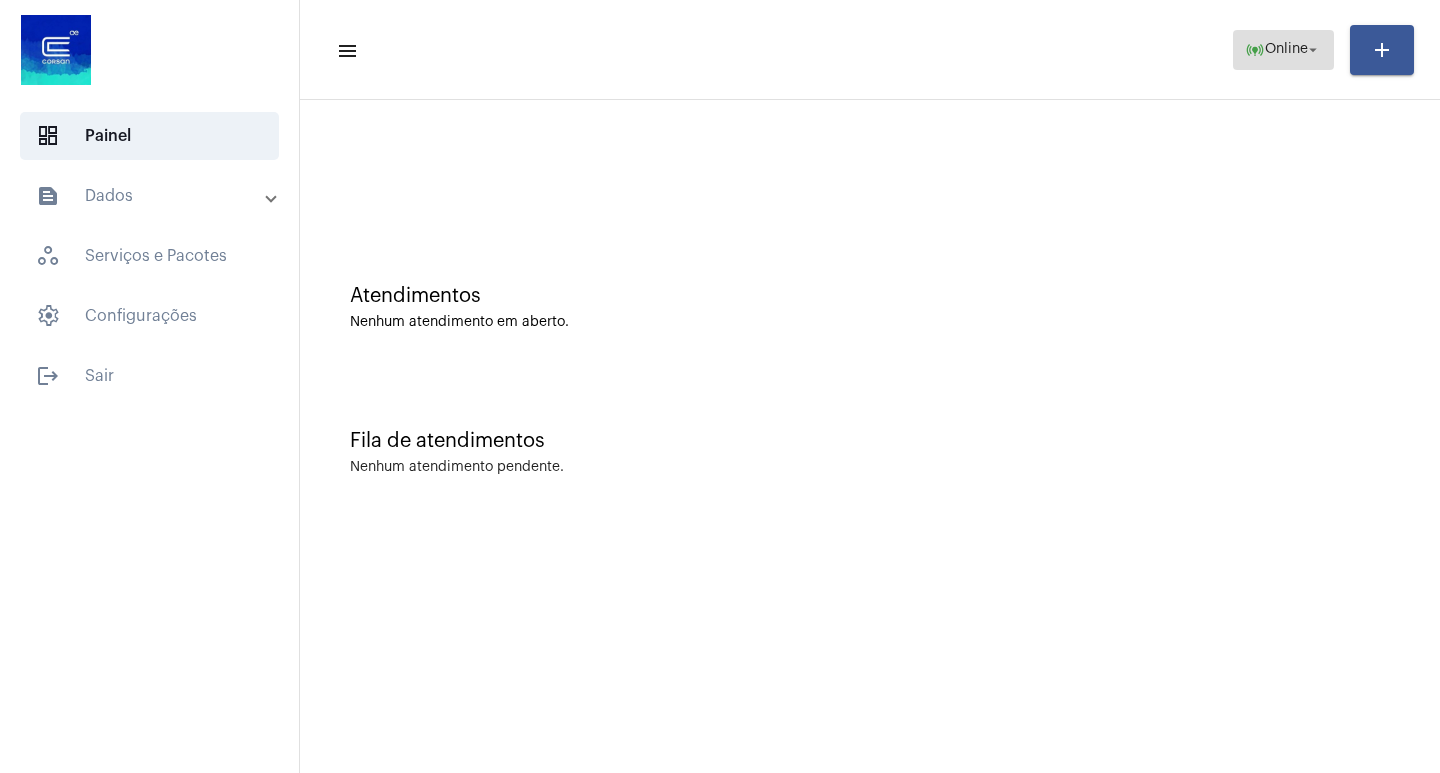 click on "Online" 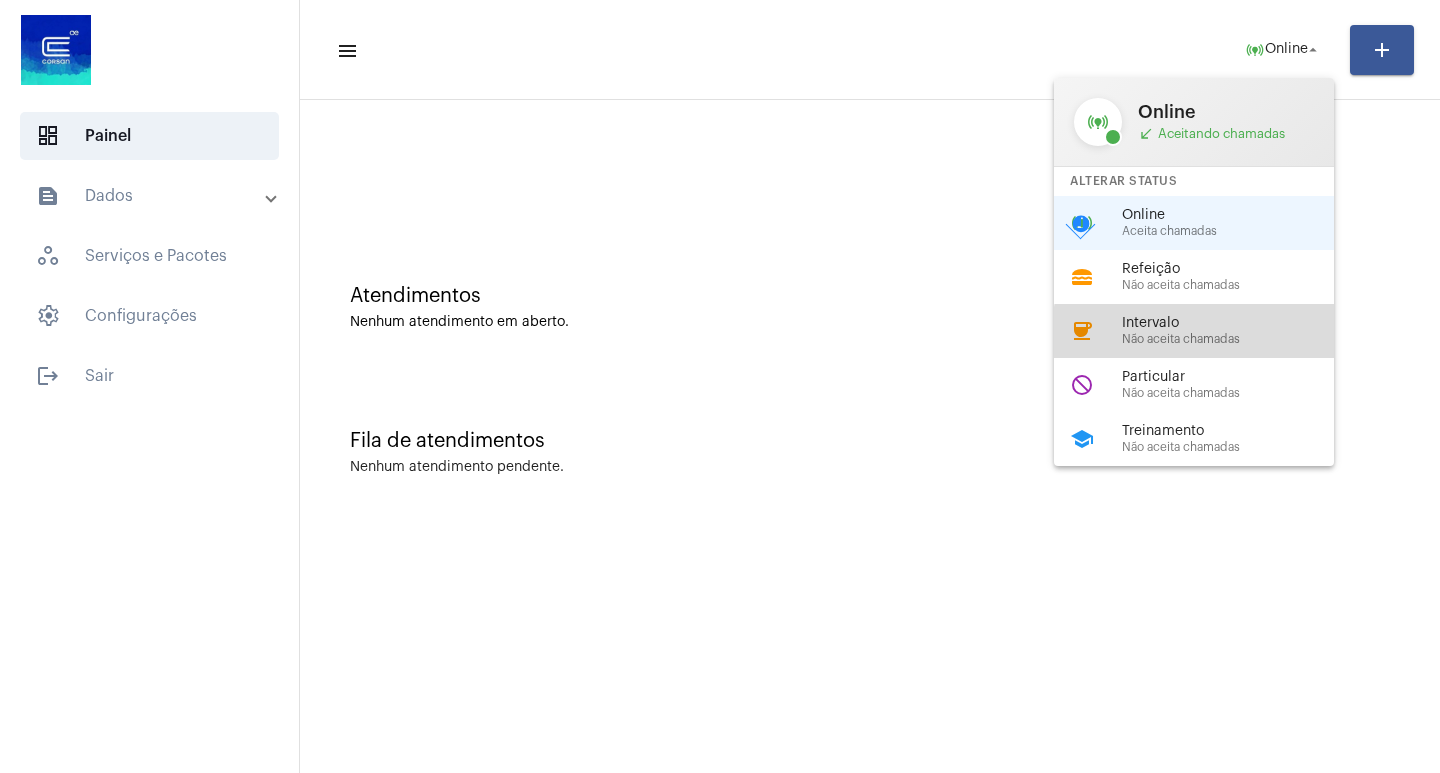 click on "Não aceita chamadas" at bounding box center (1236, 339) 